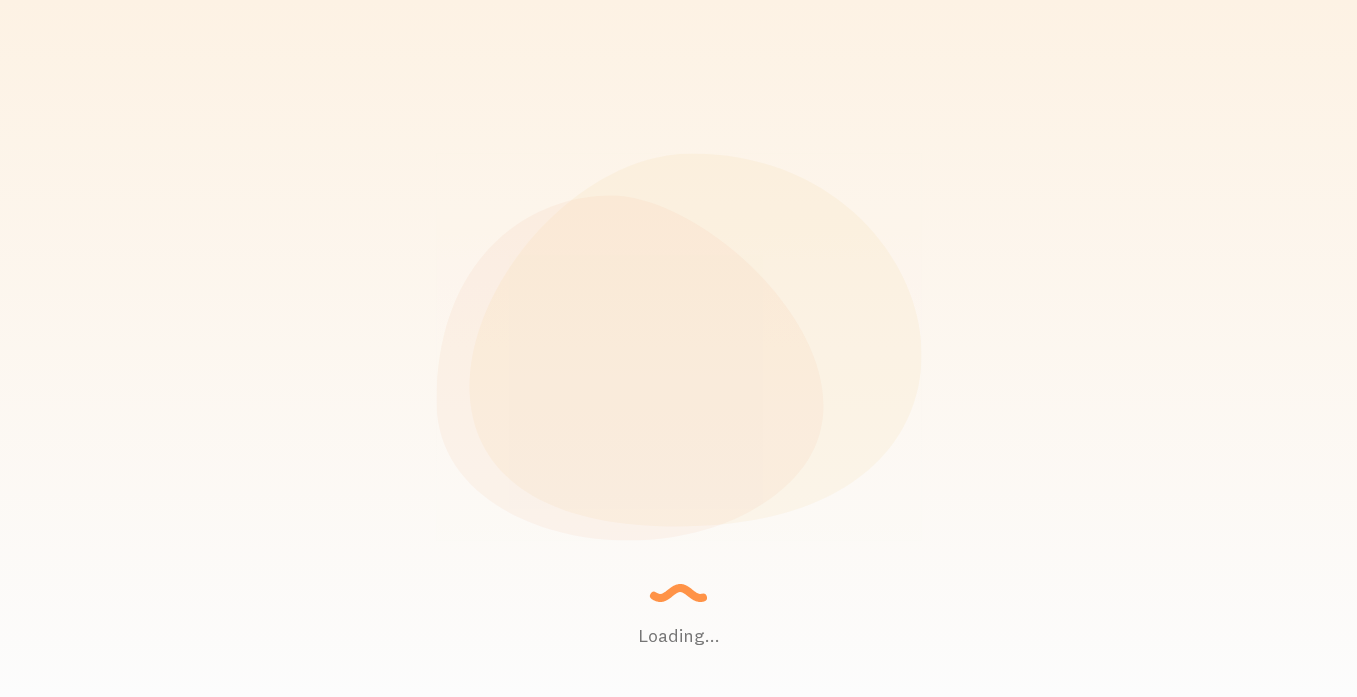 scroll, scrollTop: 0, scrollLeft: 0, axis: both 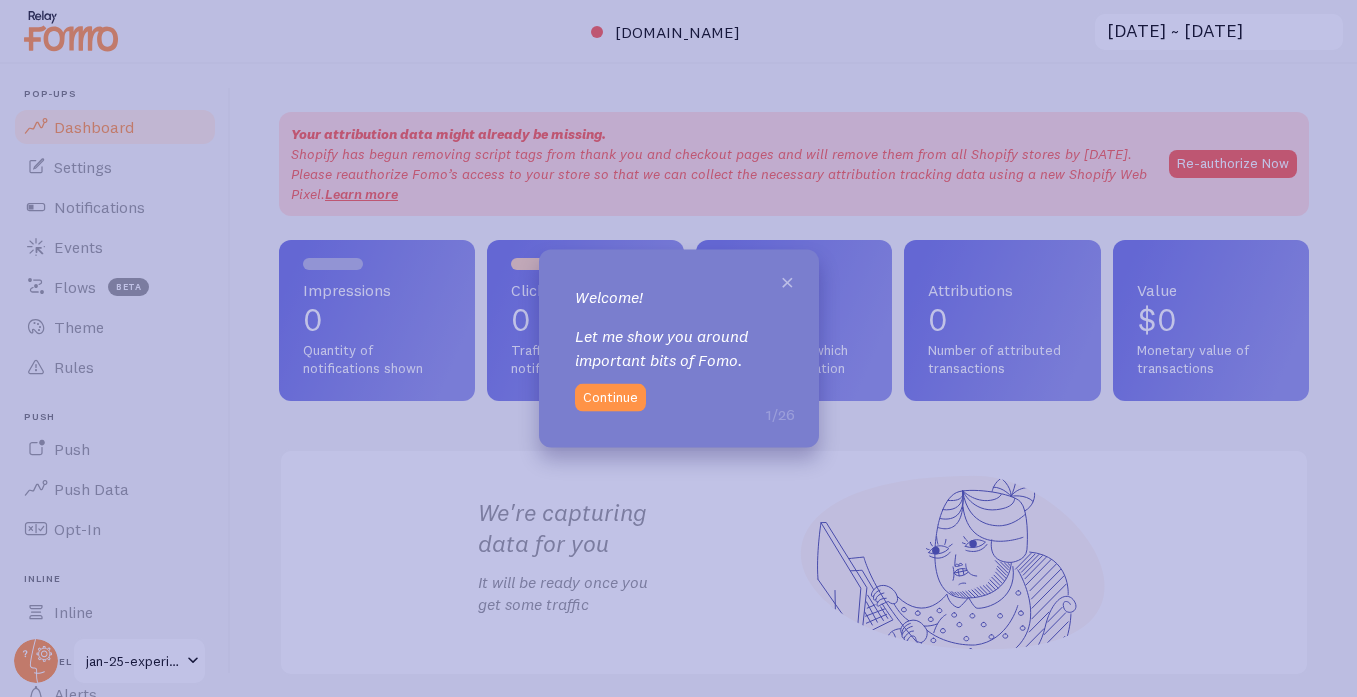 click on "×" at bounding box center [787, 280] 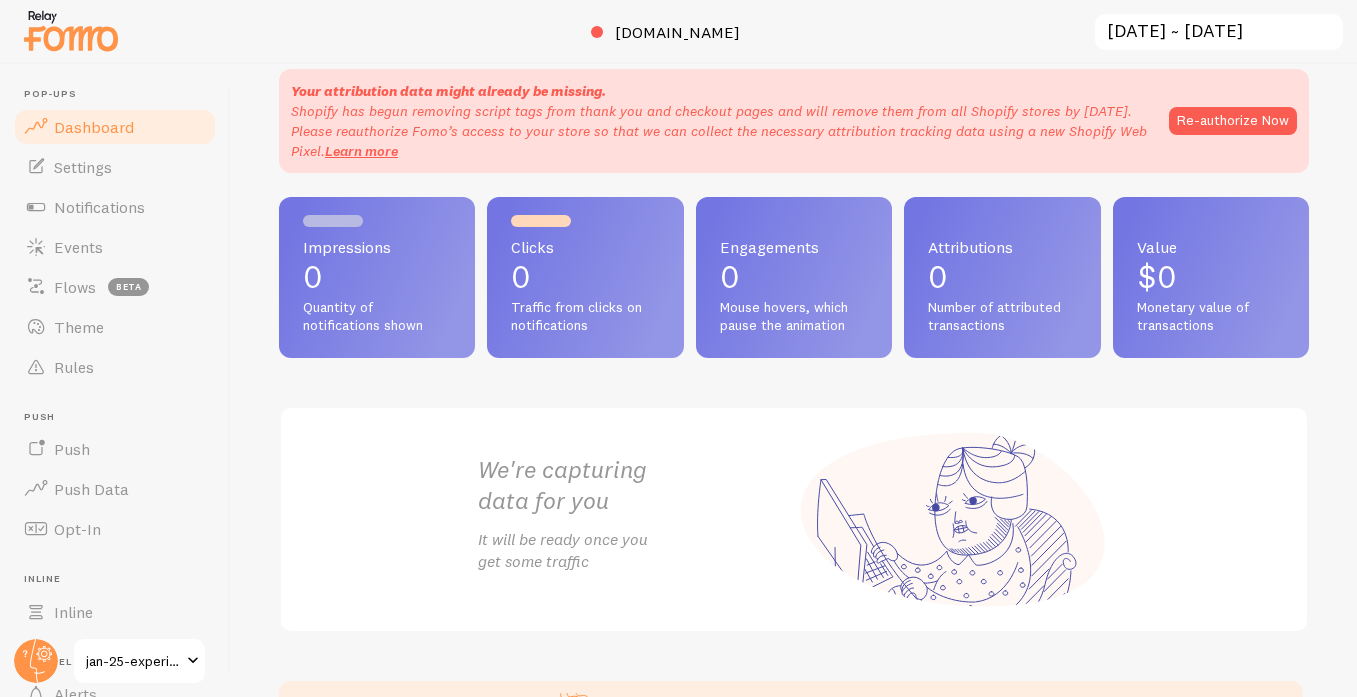 scroll, scrollTop: 0, scrollLeft: 0, axis: both 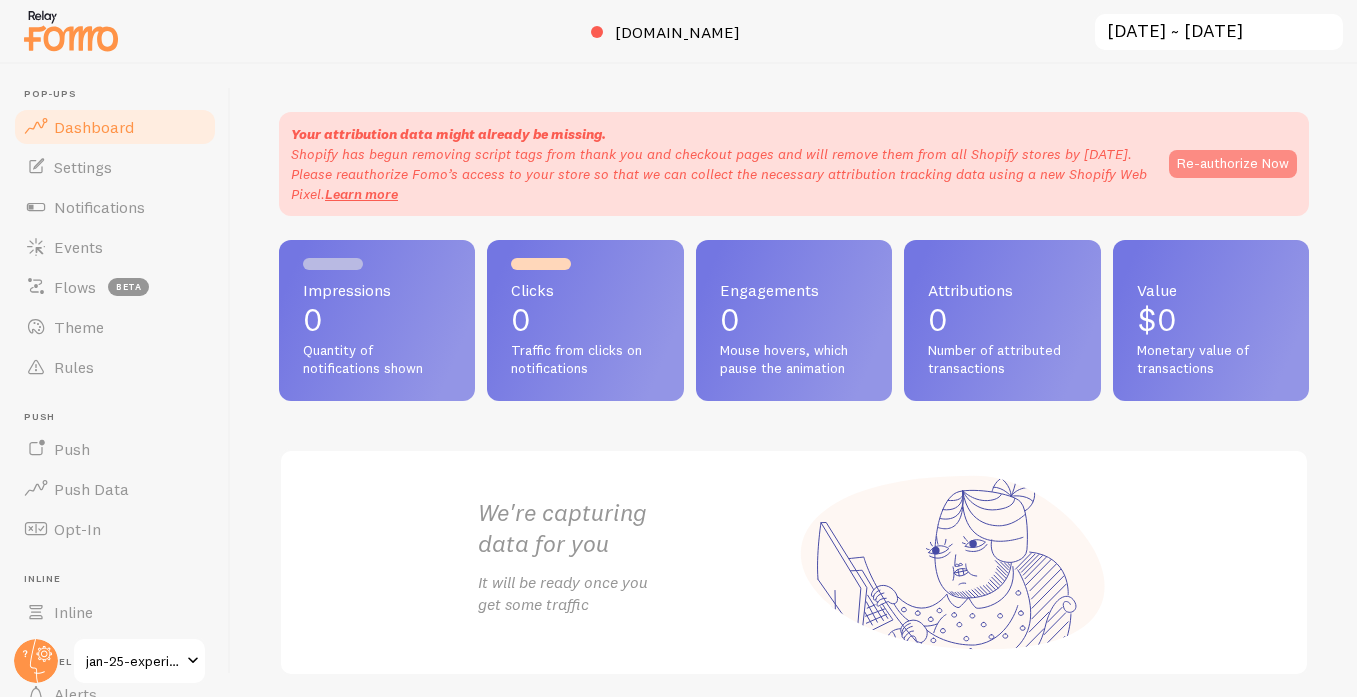 click on "Re-authorize Now" at bounding box center (1233, 164) 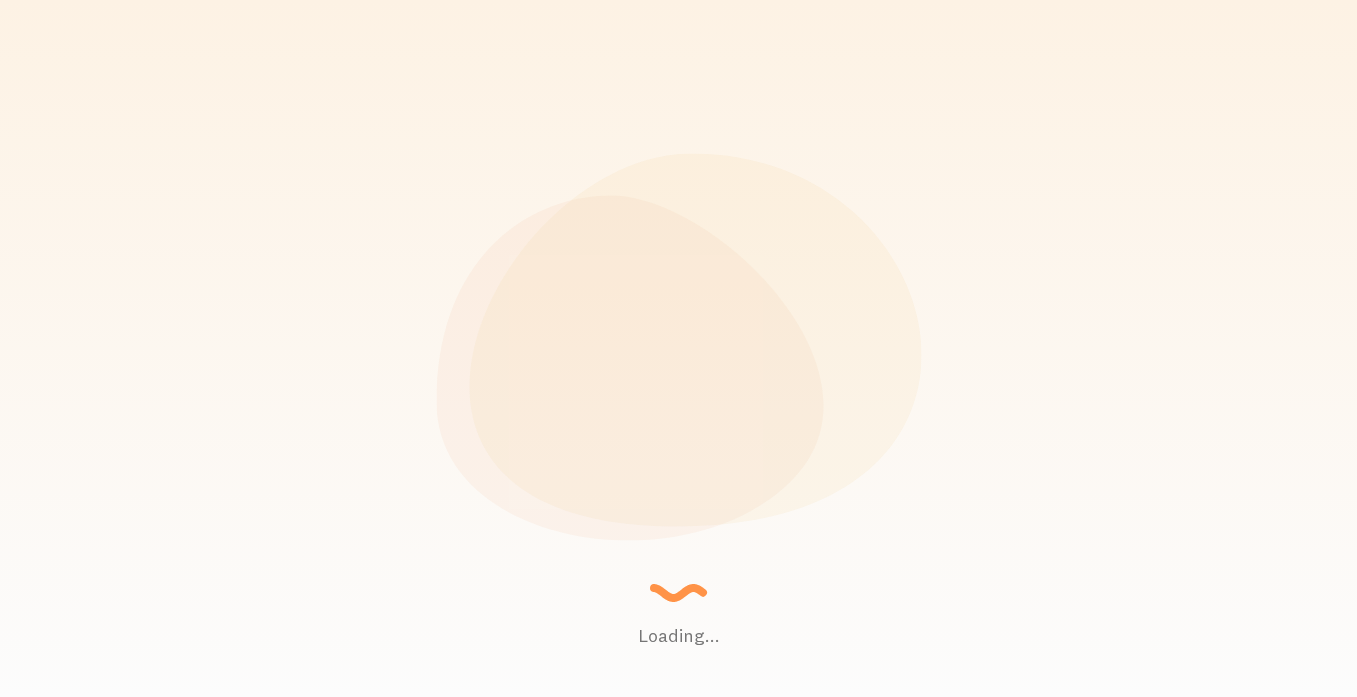 scroll, scrollTop: 0, scrollLeft: 0, axis: both 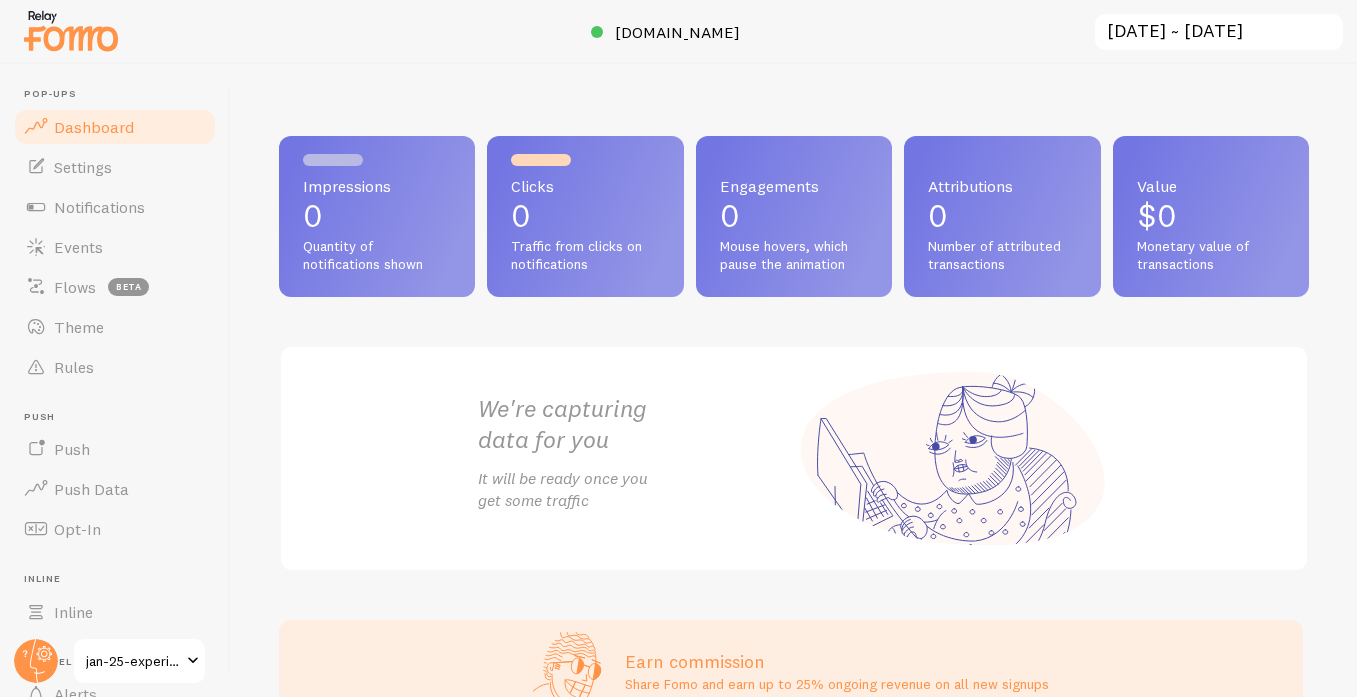 click on "Click here to allow access to your Microphones" at bounding box center (176, 933) 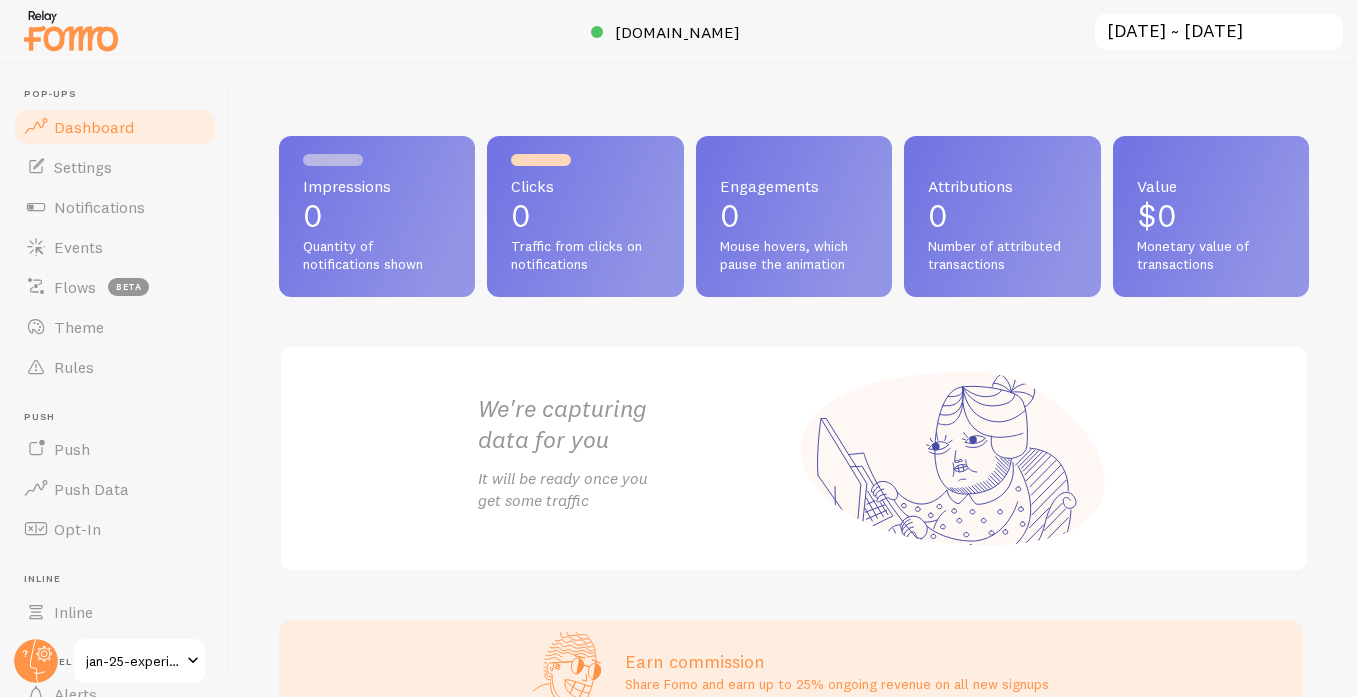 click on "No, record just my screen" at bounding box center [678, 851] 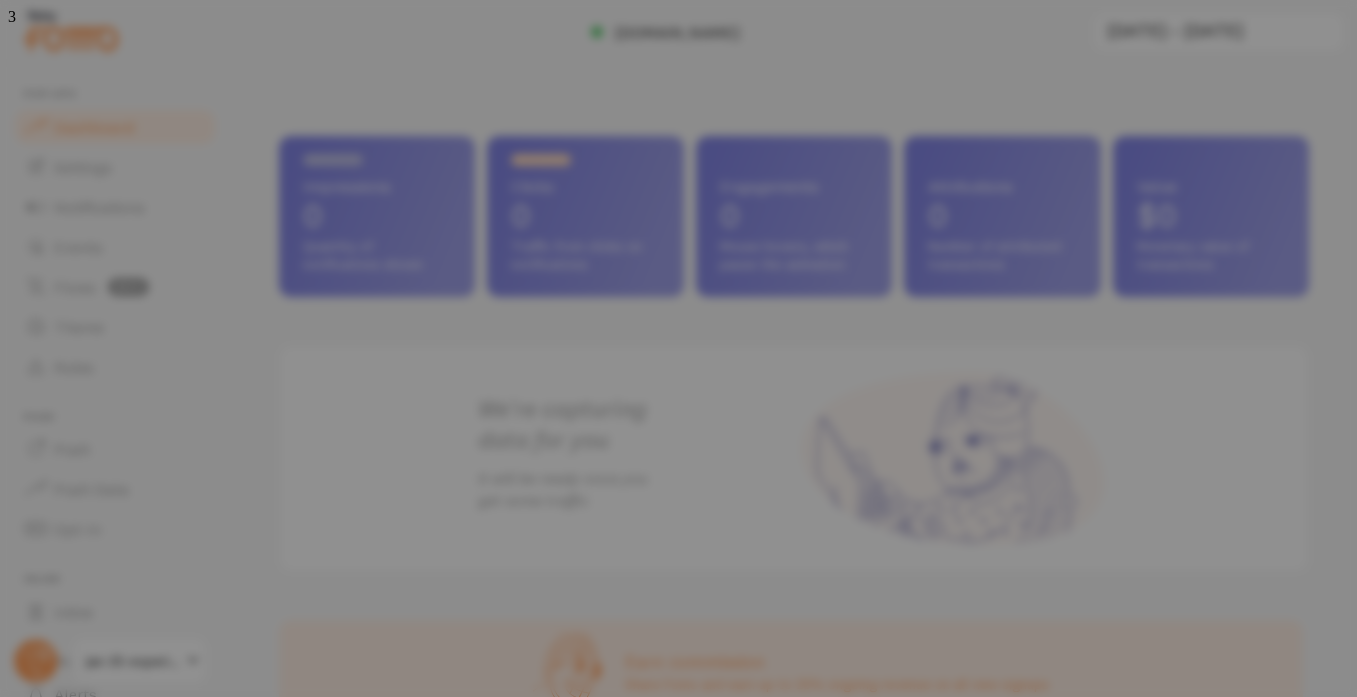 scroll, scrollTop: 0, scrollLeft: 0, axis: both 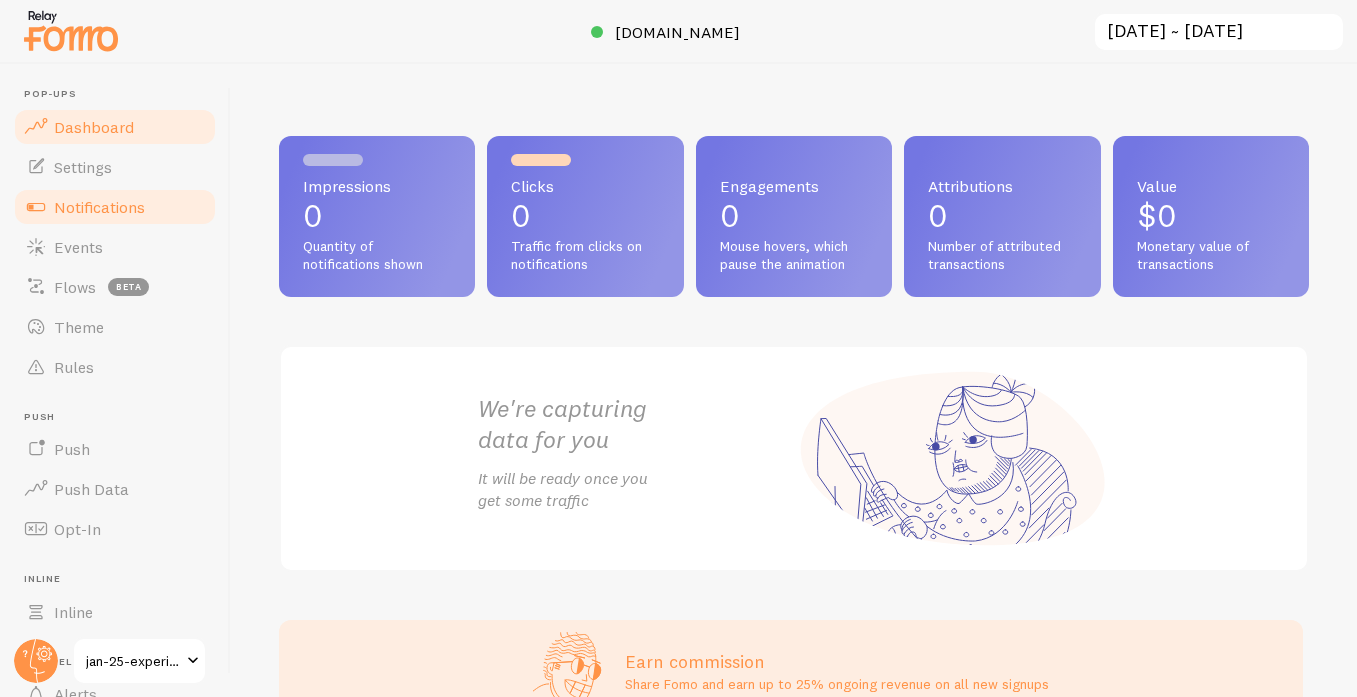 click on "Notifications" at bounding box center [99, 207] 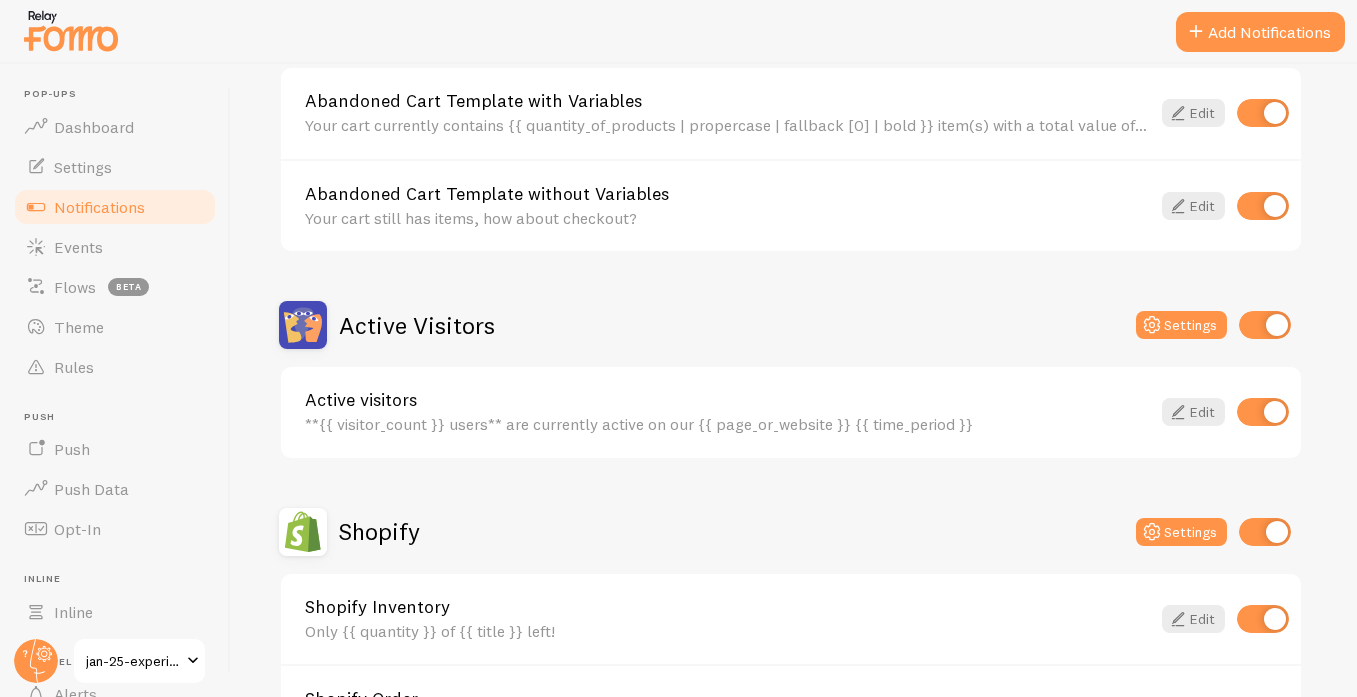 scroll, scrollTop: 273, scrollLeft: 0, axis: vertical 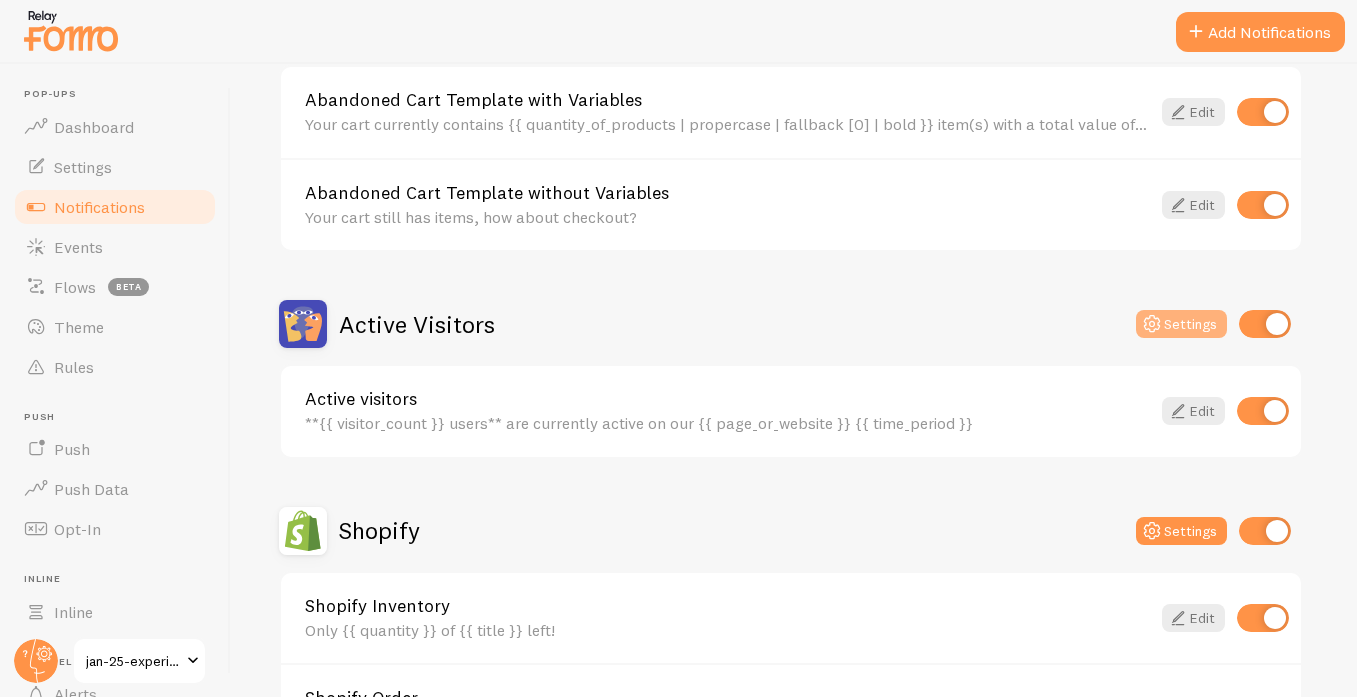 click on "Settings" at bounding box center [1181, 324] 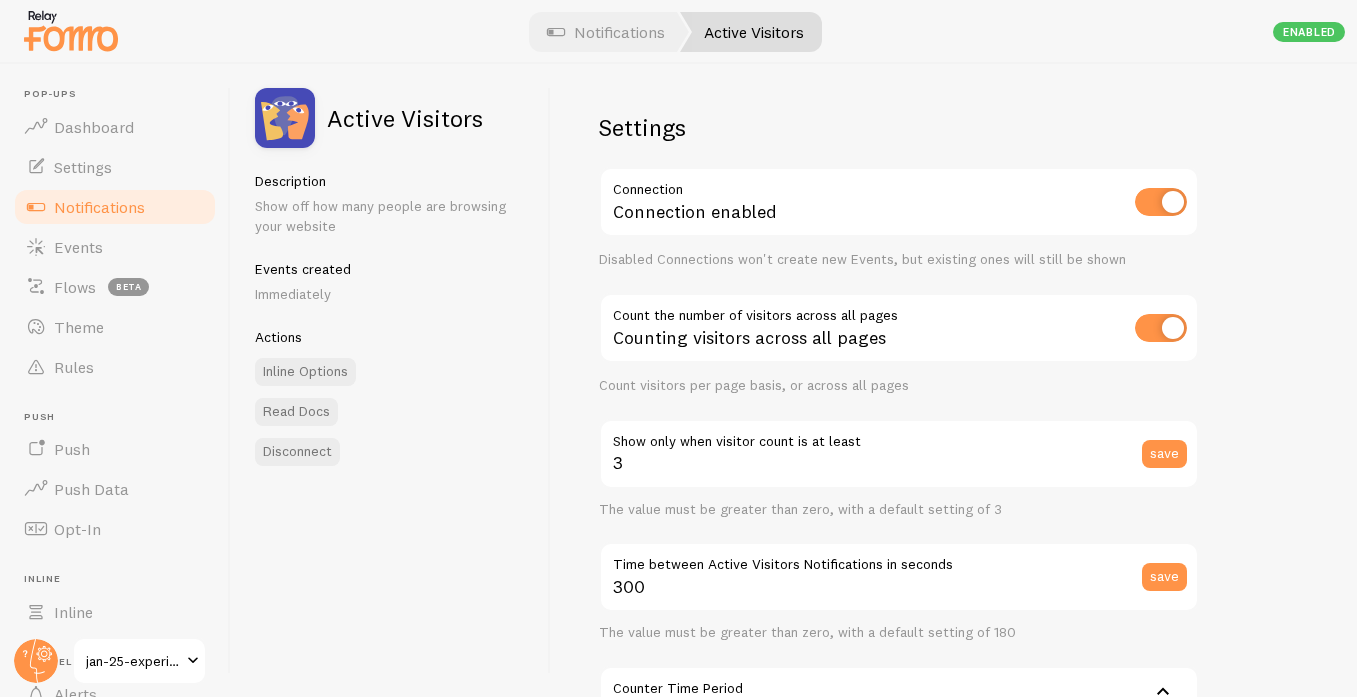 scroll, scrollTop: 22, scrollLeft: 0, axis: vertical 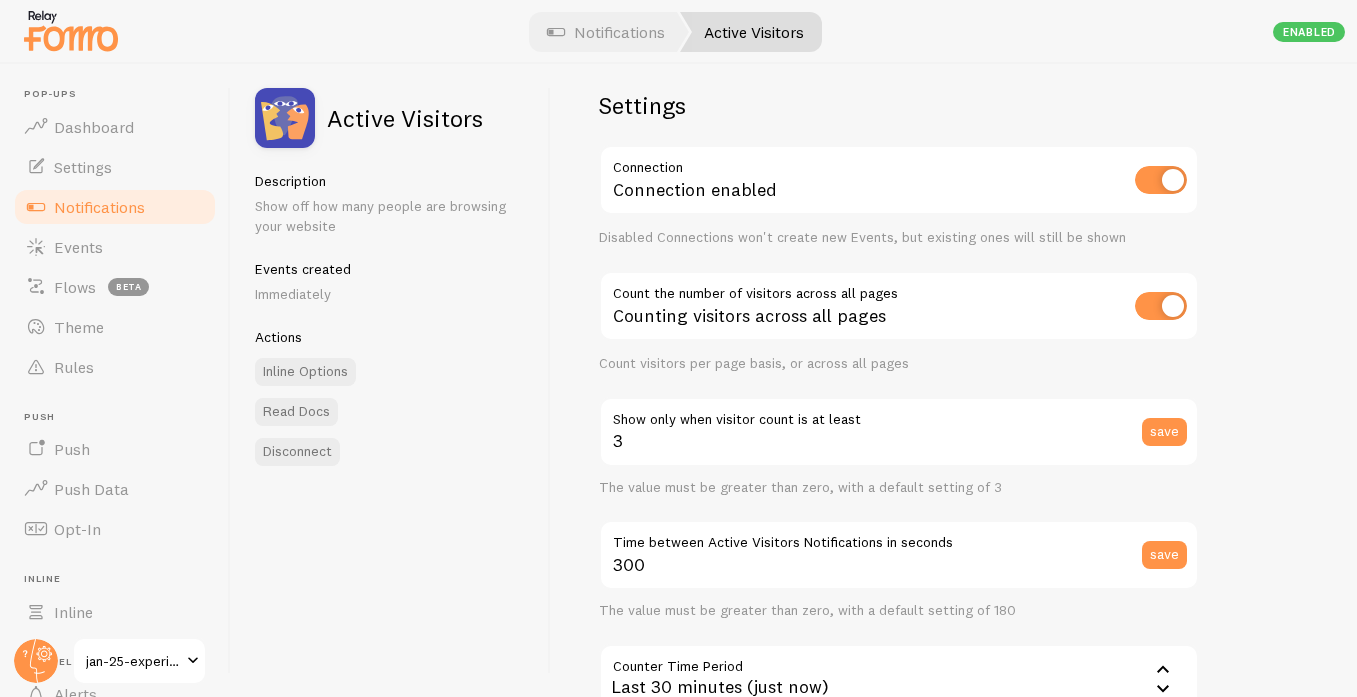 click at bounding box center [1161, 306] 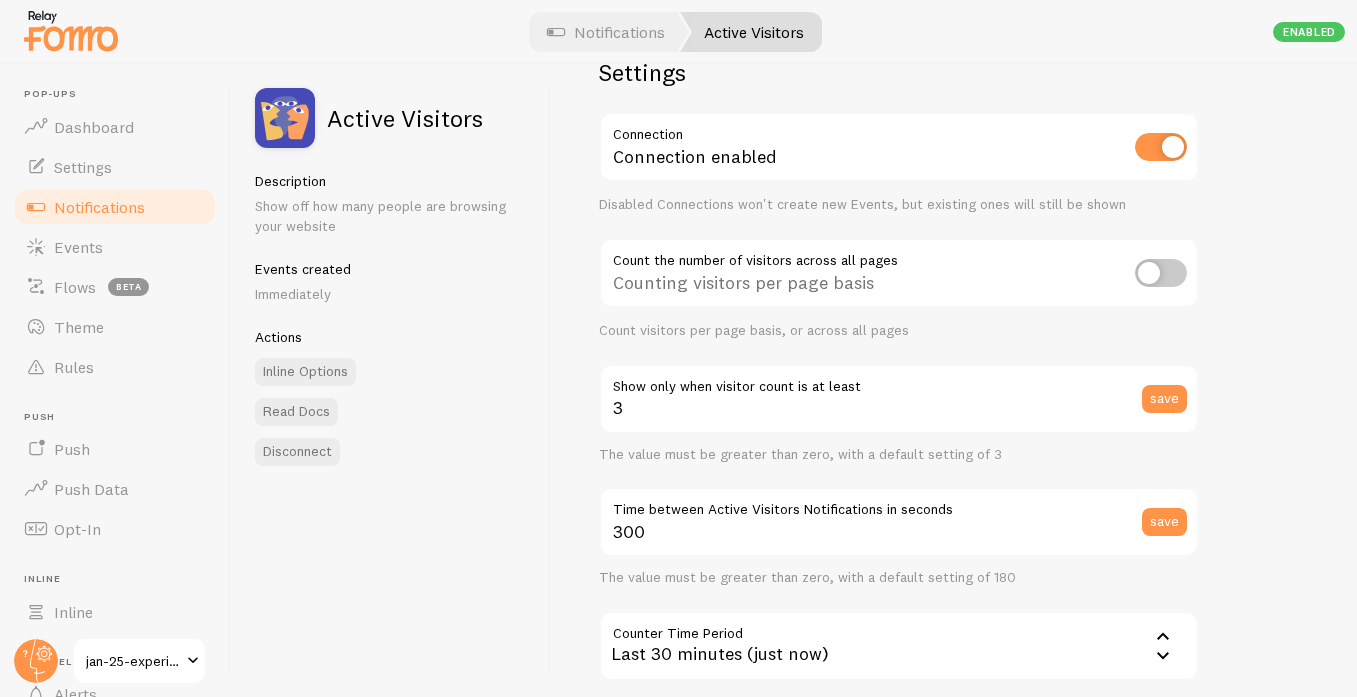 scroll, scrollTop: 63, scrollLeft: 0, axis: vertical 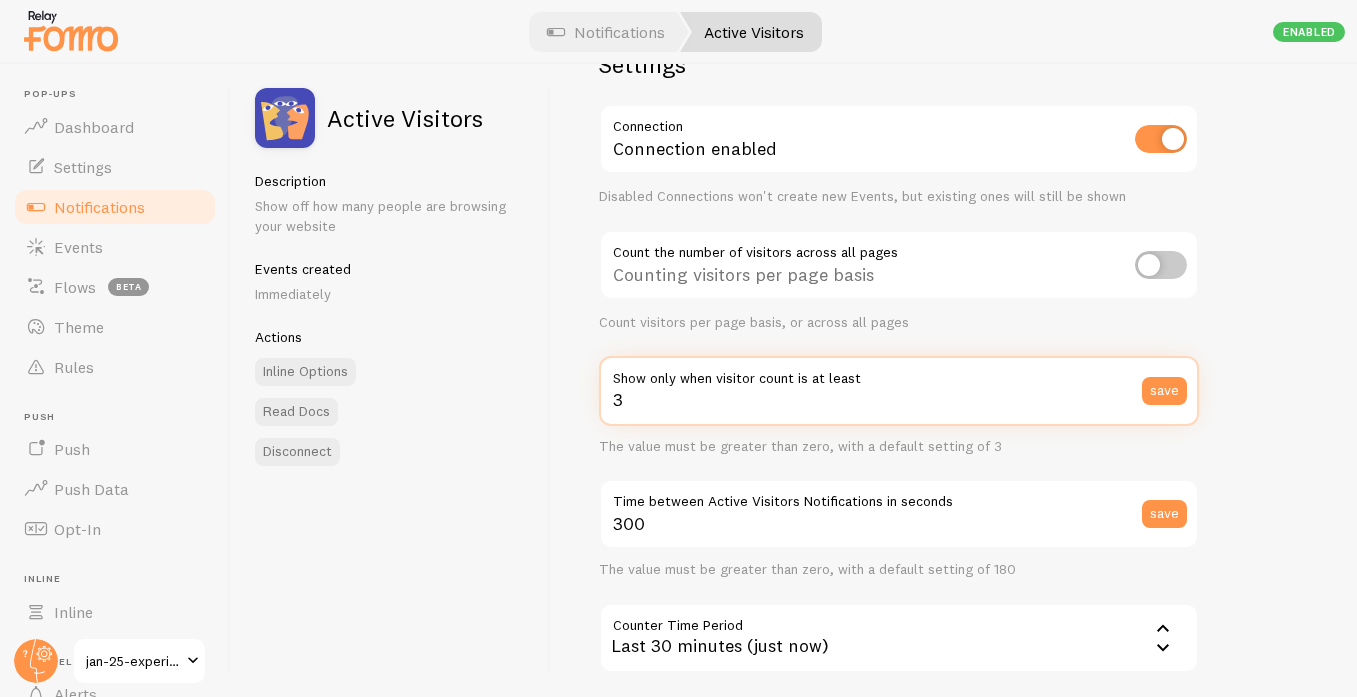 click on "3" at bounding box center (899, 391) 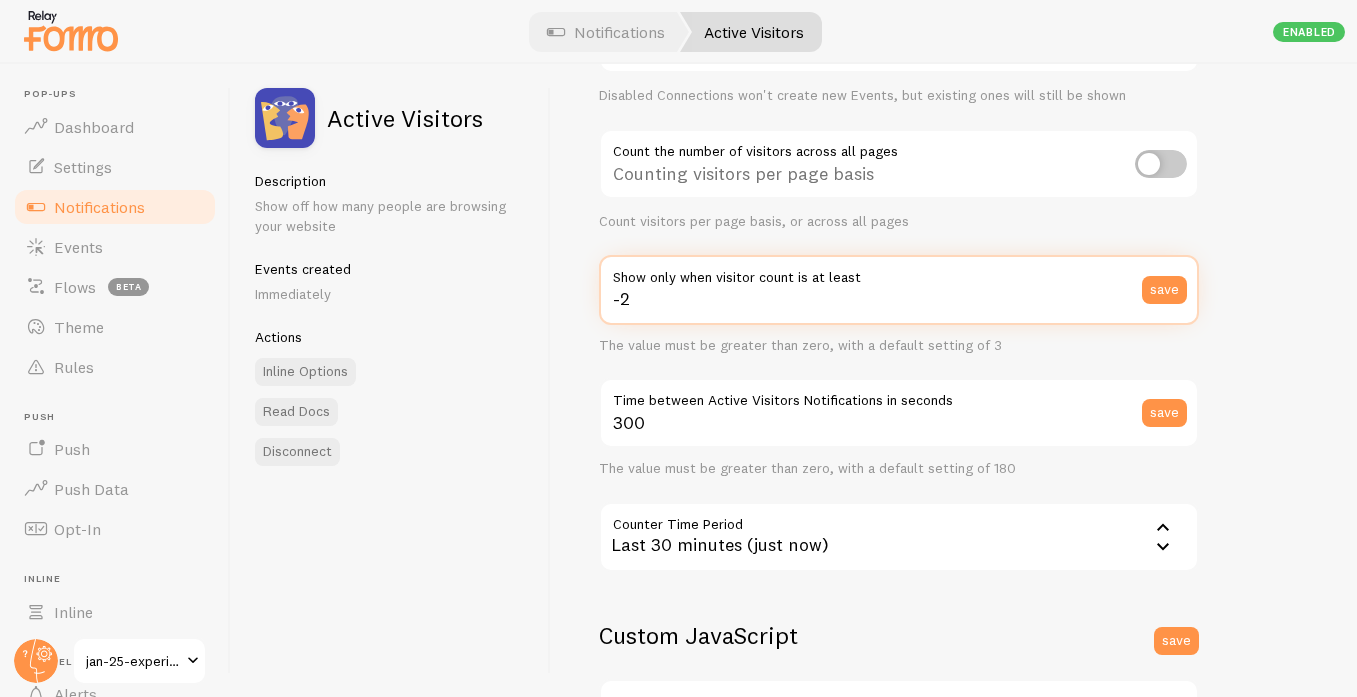 scroll, scrollTop: 183, scrollLeft: 0, axis: vertical 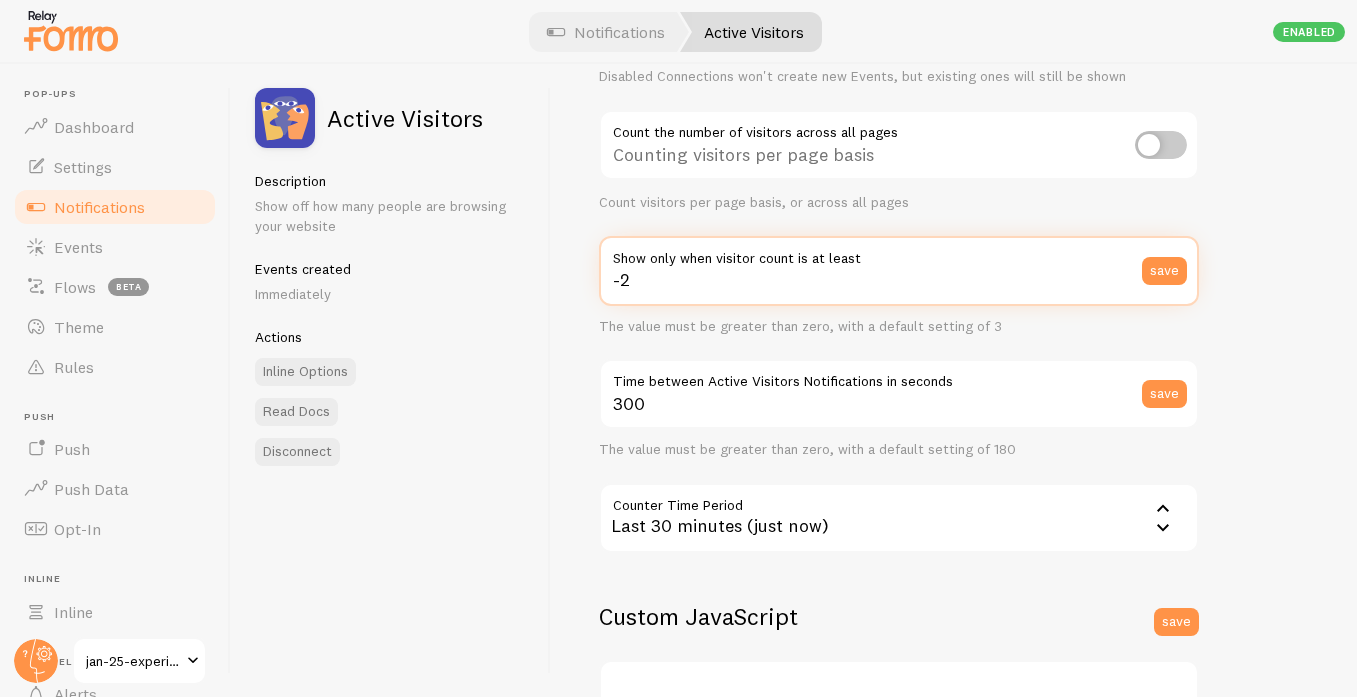 type on "-2" 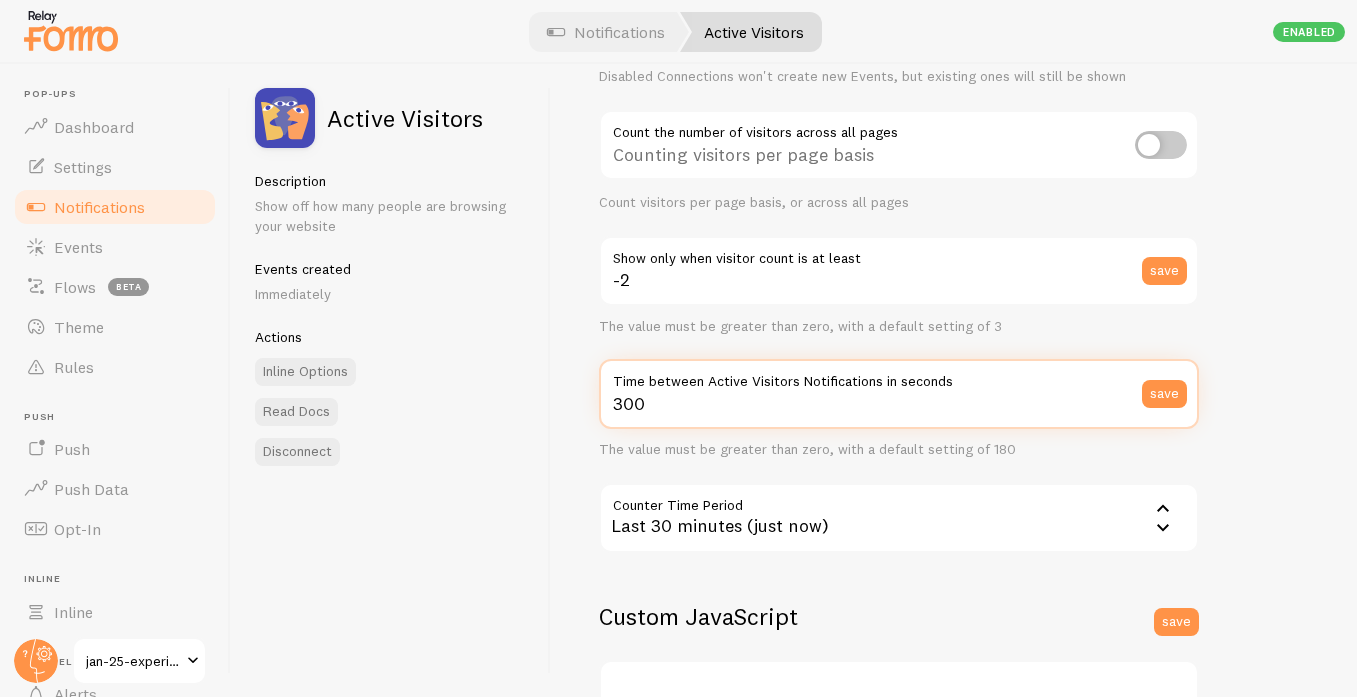 click on "300" at bounding box center (899, 394) 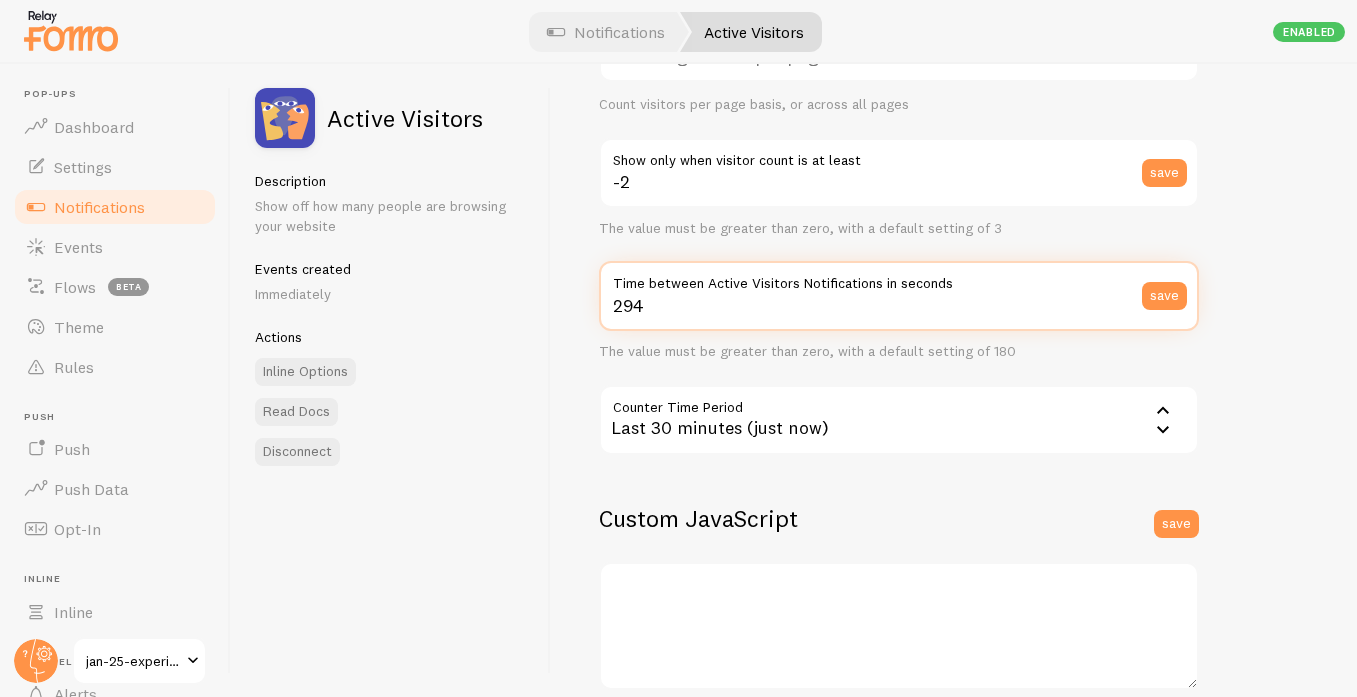 scroll, scrollTop: 286, scrollLeft: 0, axis: vertical 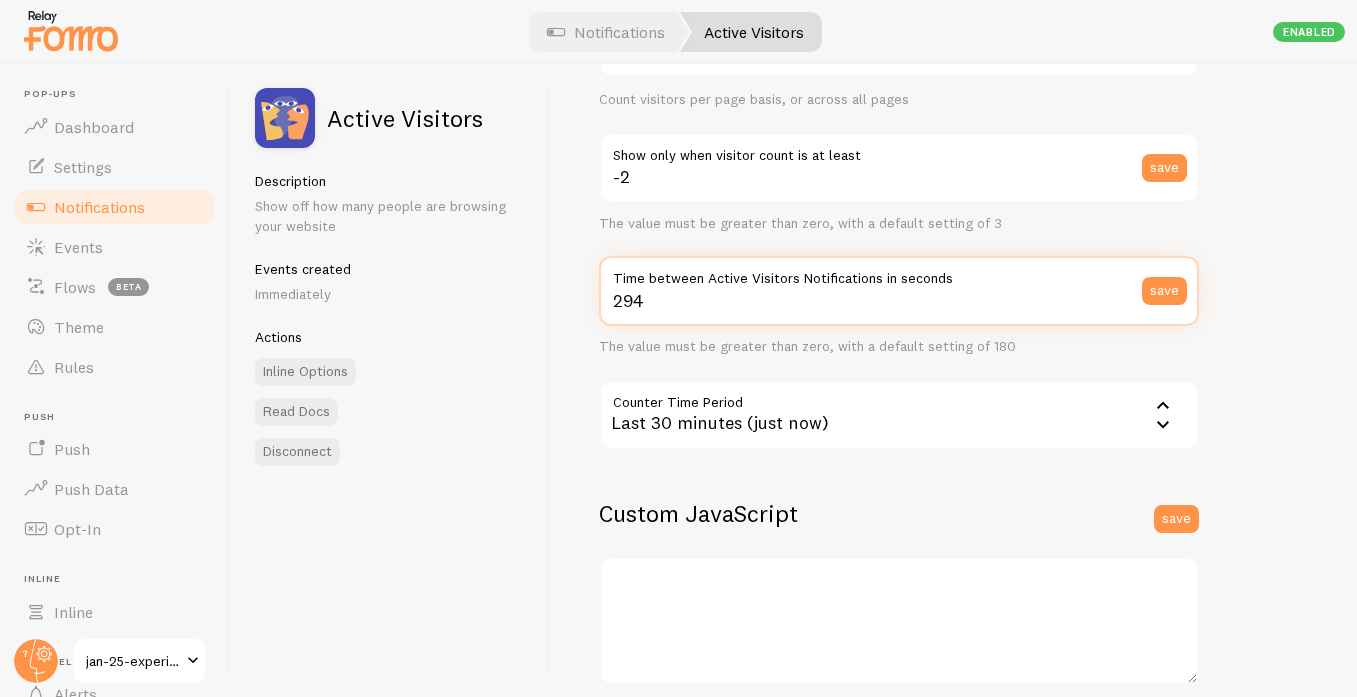 type on "294" 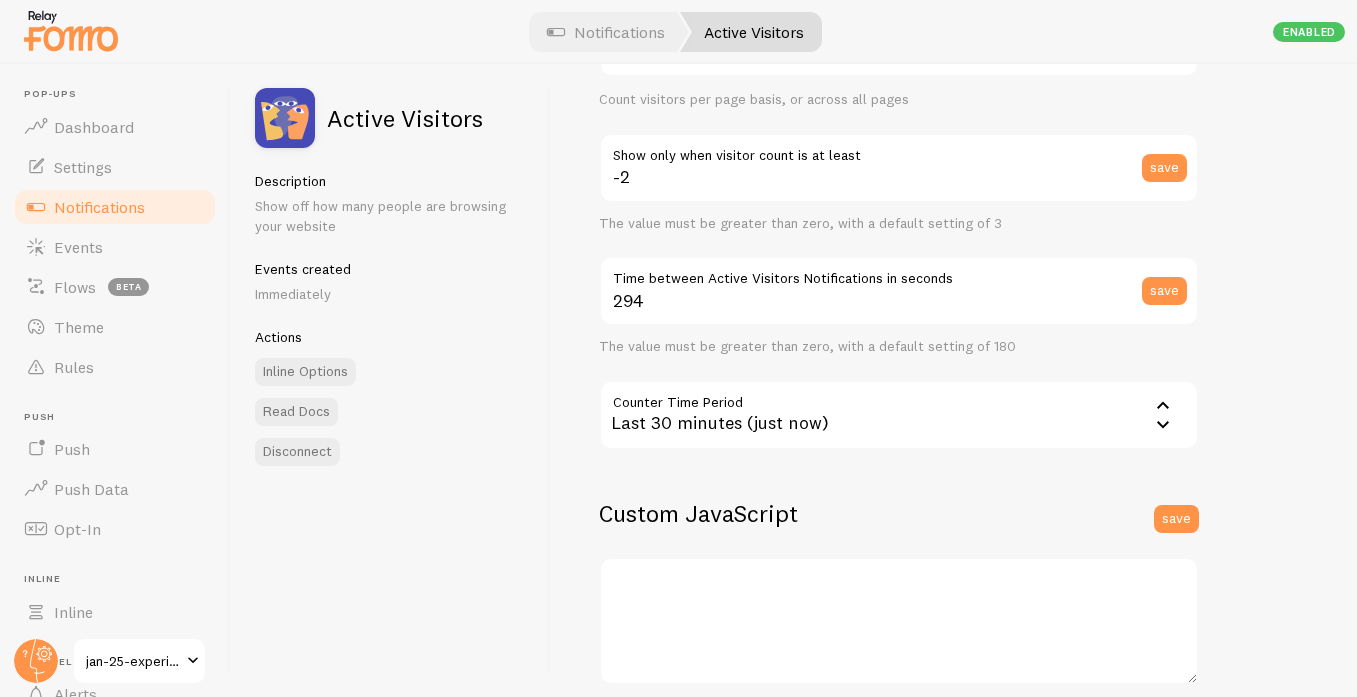 click on "Last 30 minutes (just now)" at bounding box center [899, 415] 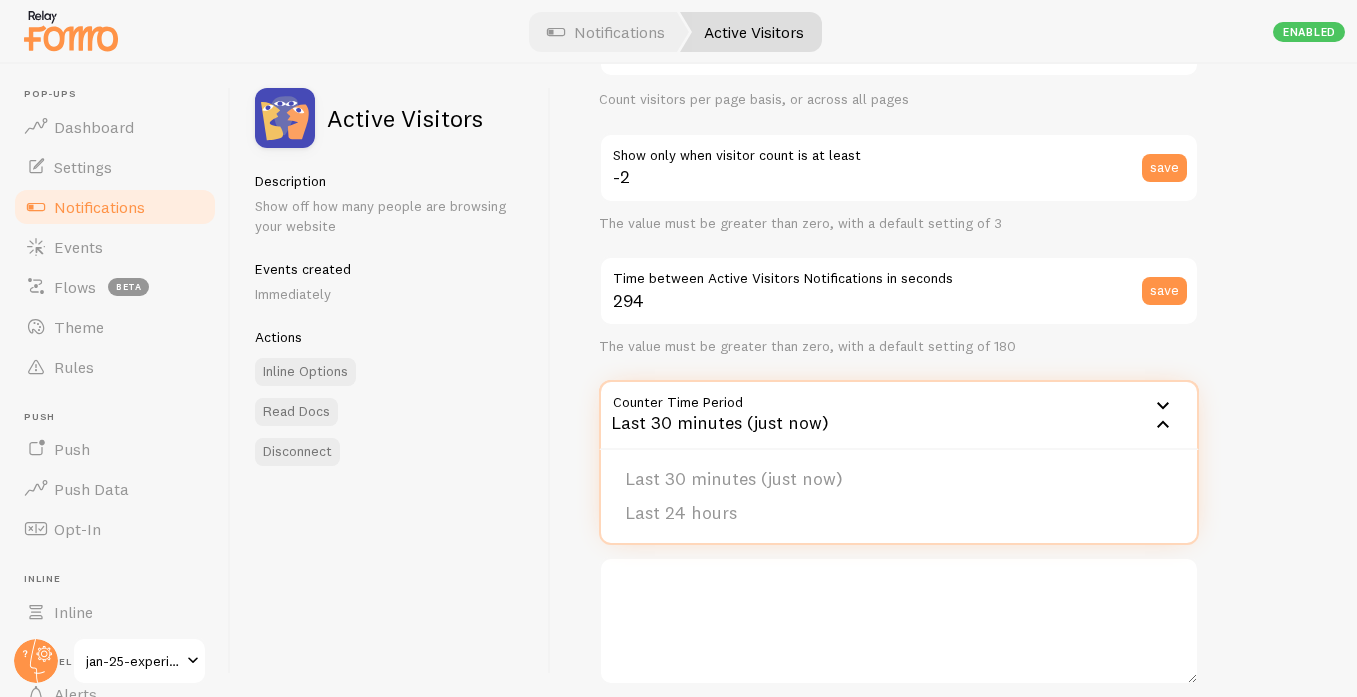 click on "Settings       Connection   Connection enabled   Disabled Connections won't create new Events, but existing ones will still be shown           Count the number of visitors across all pages   Counting visitors per page basis   Count visitors per page basis, or across all pages     -2   Show only when visitor count is at least
save
The value must be greater than zero, with a default setting of 3     294   Time between Active Visitors Notifications in seconds
save
The value must be greater than zero, with a default setting of 180   Counter Time Period   1800   Last 30 minutes (just now)       Last 30 minutes (just now)  Last 24 hours
Custom JavaScript
save" at bounding box center [899, 255] 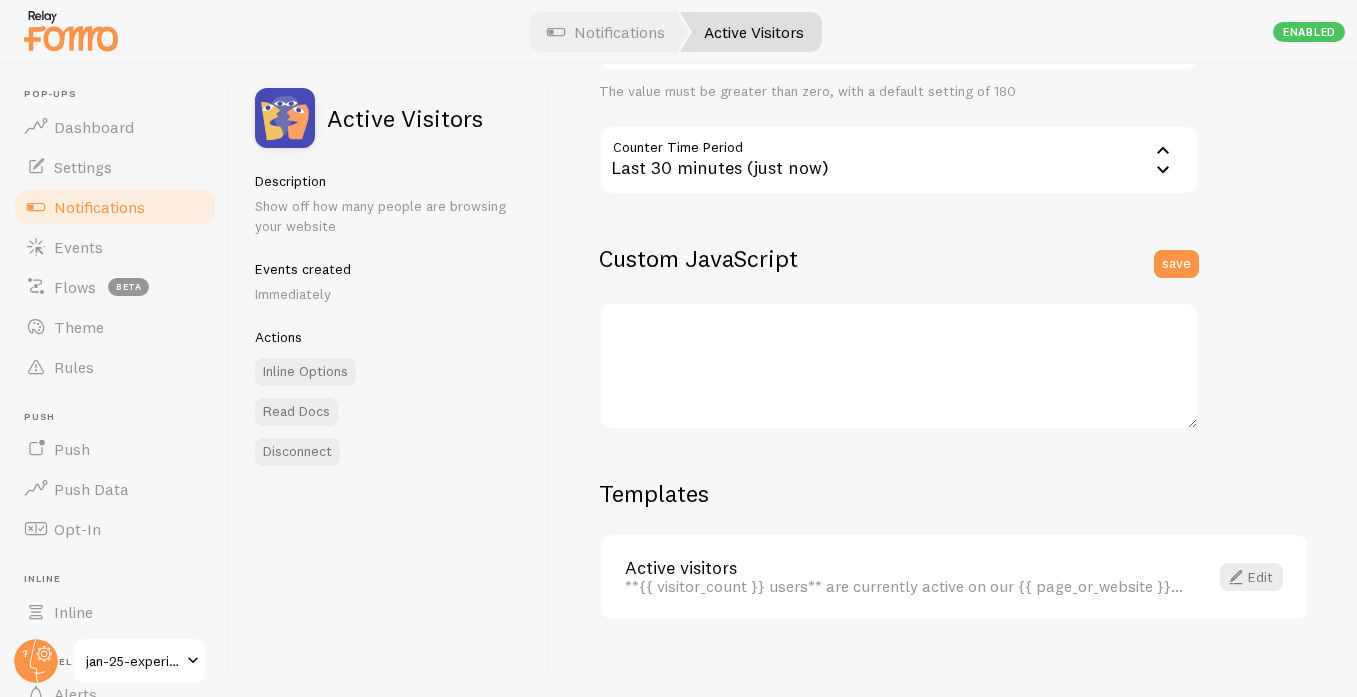 scroll, scrollTop: 561, scrollLeft: 0, axis: vertical 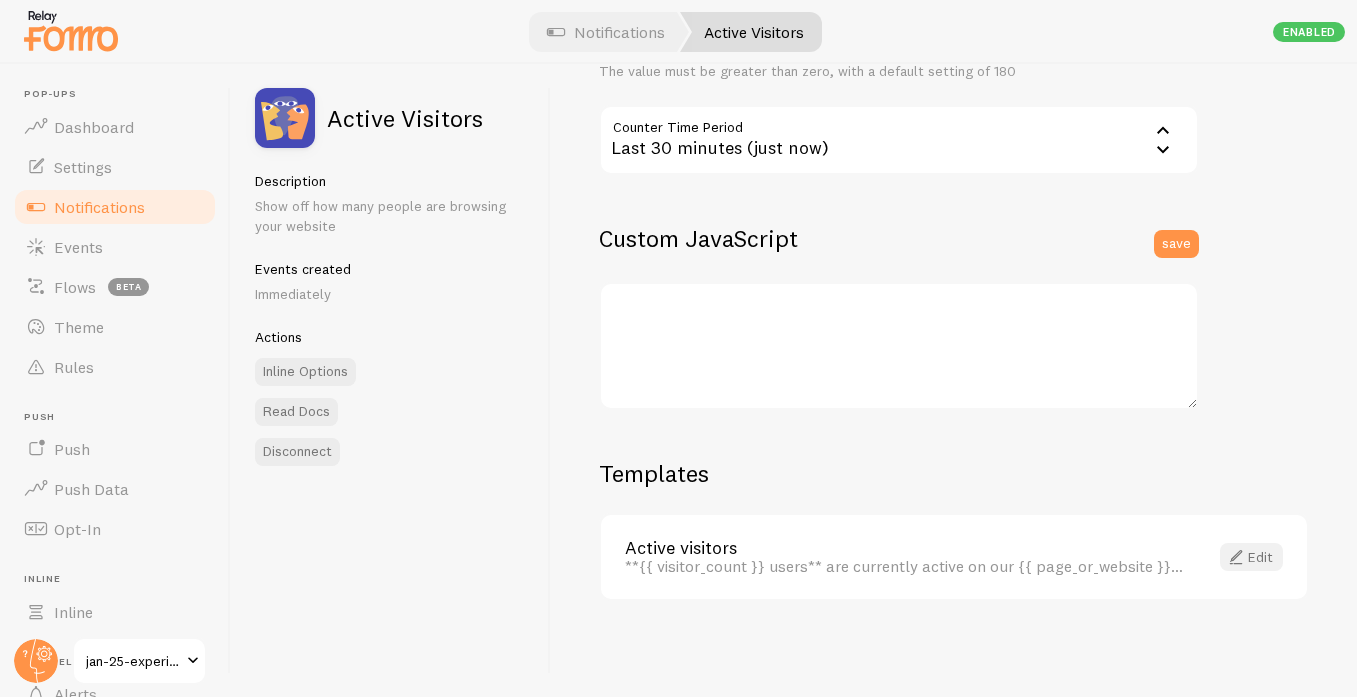 click at bounding box center (1236, 557) 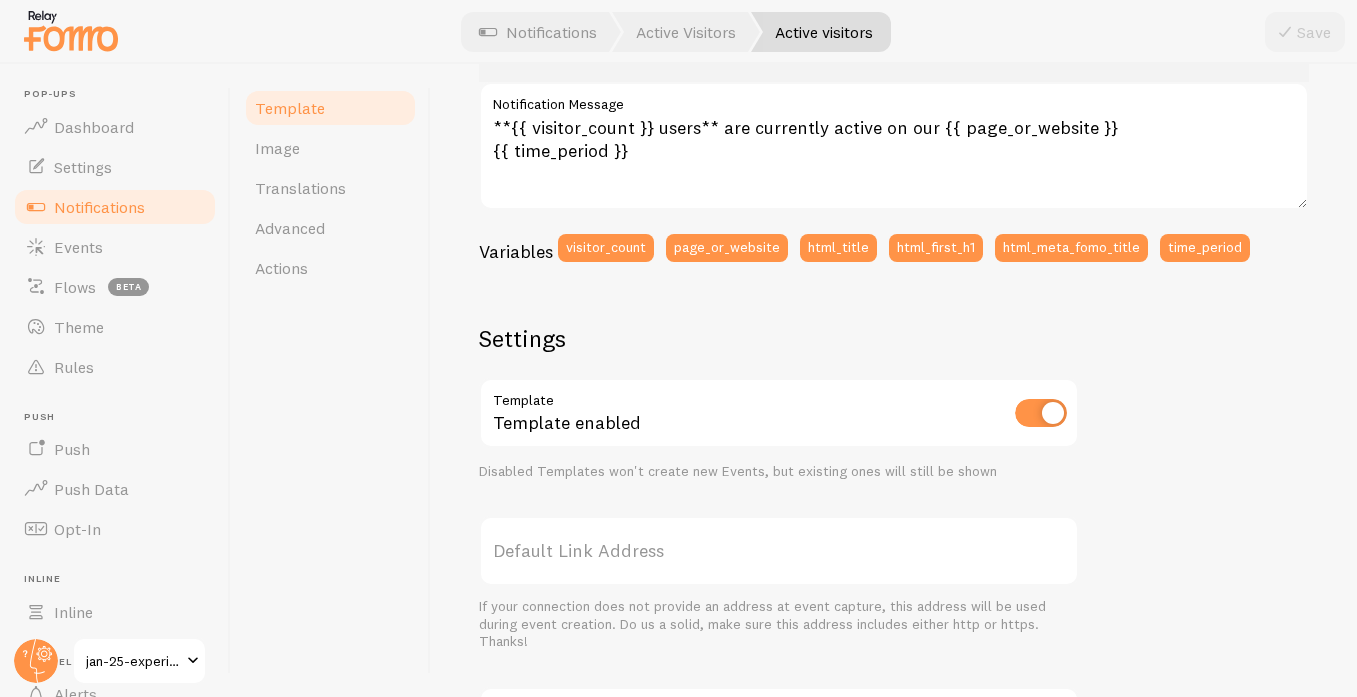 scroll, scrollTop: 394, scrollLeft: 0, axis: vertical 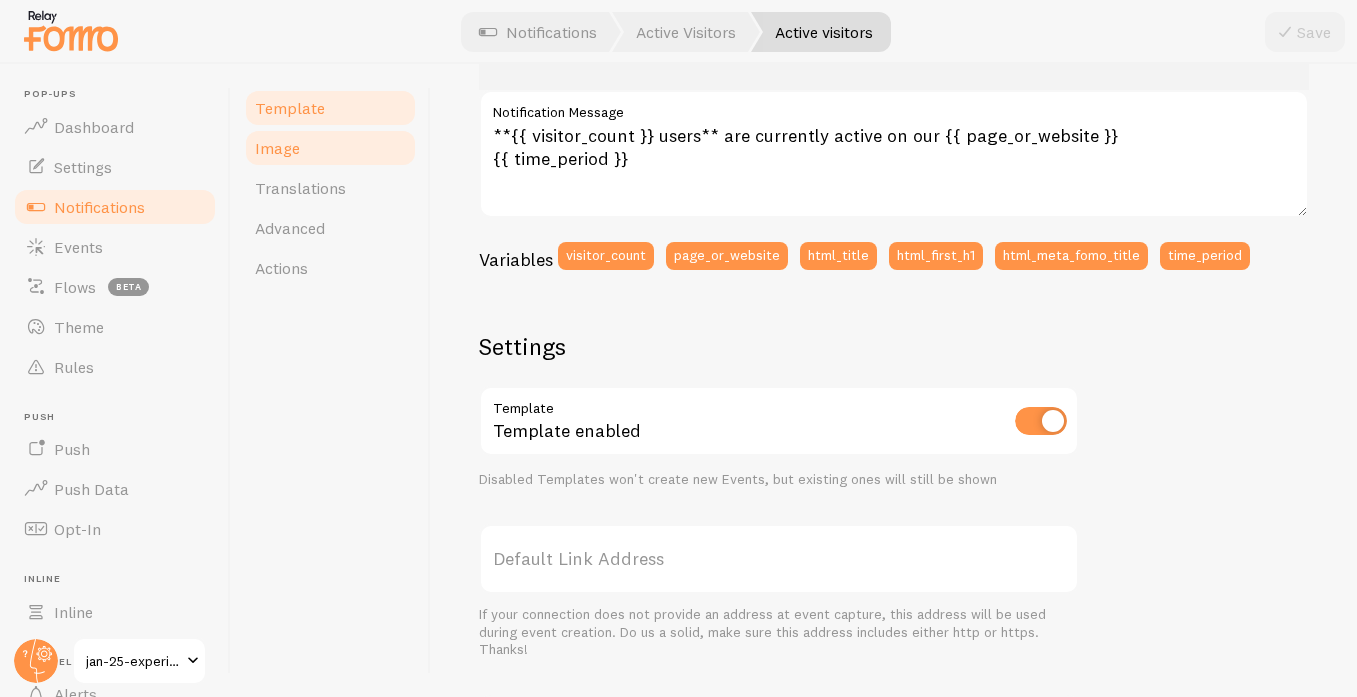 click on "Image" at bounding box center [277, 148] 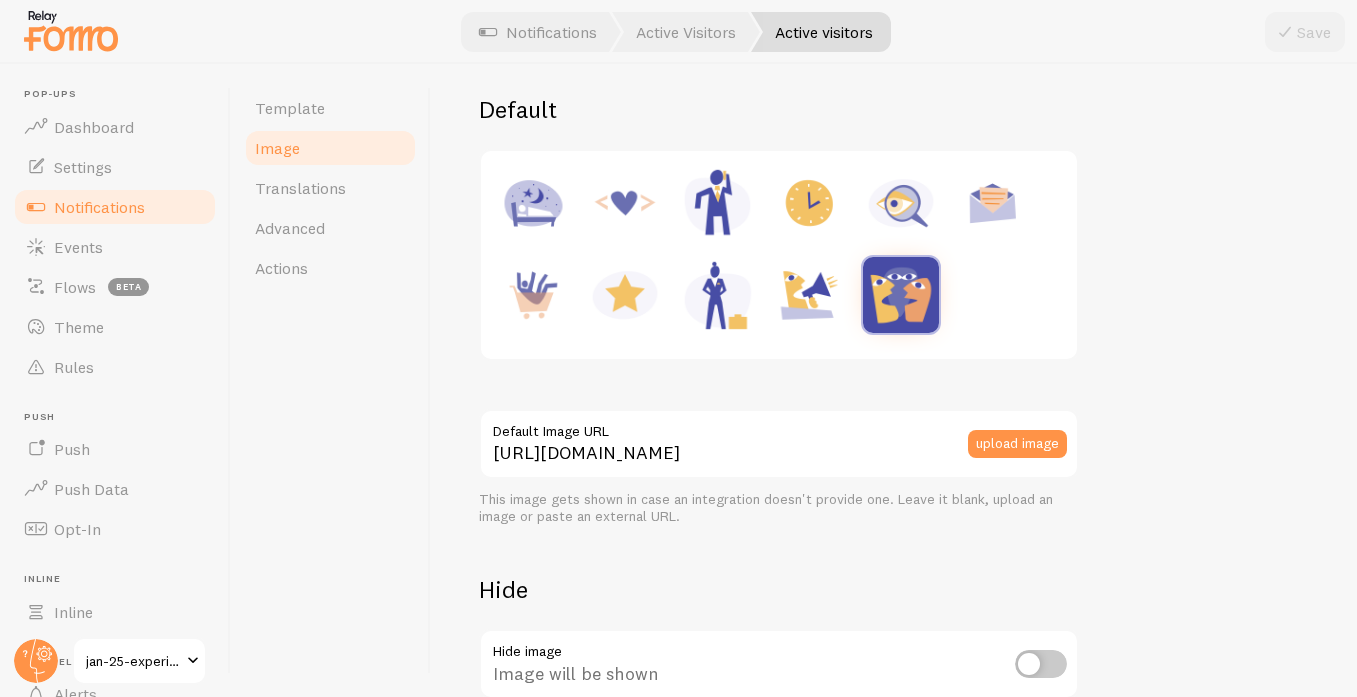 scroll, scrollTop: 288, scrollLeft: 0, axis: vertical 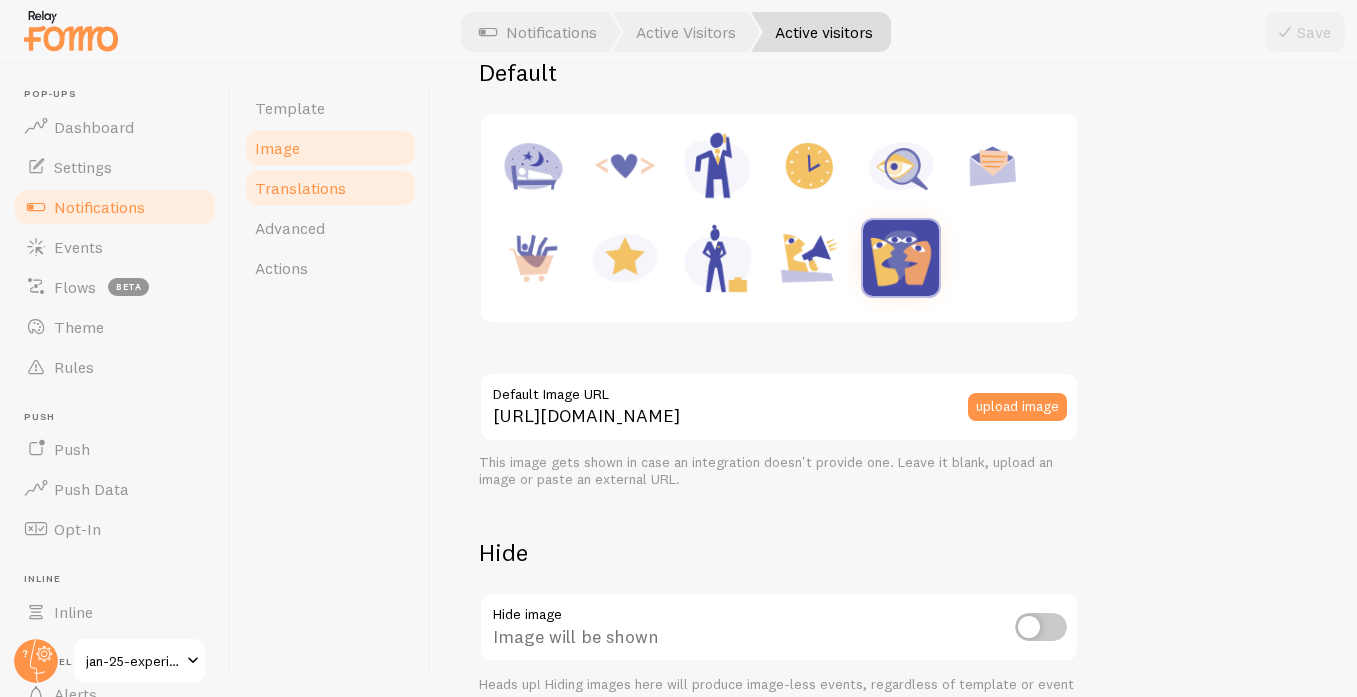 click on "Translations" at bounding box center [300, 188] 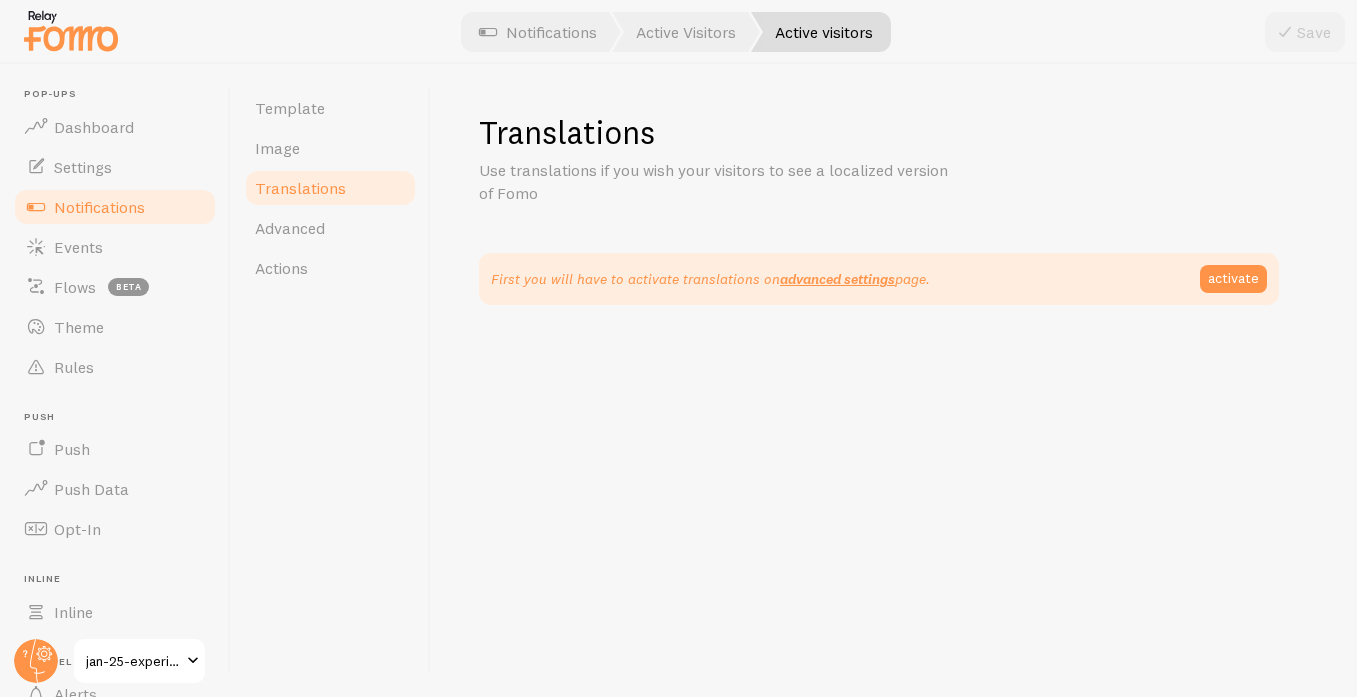 scroll, scrollTop: 0, scrollLeft: 0, axis: both 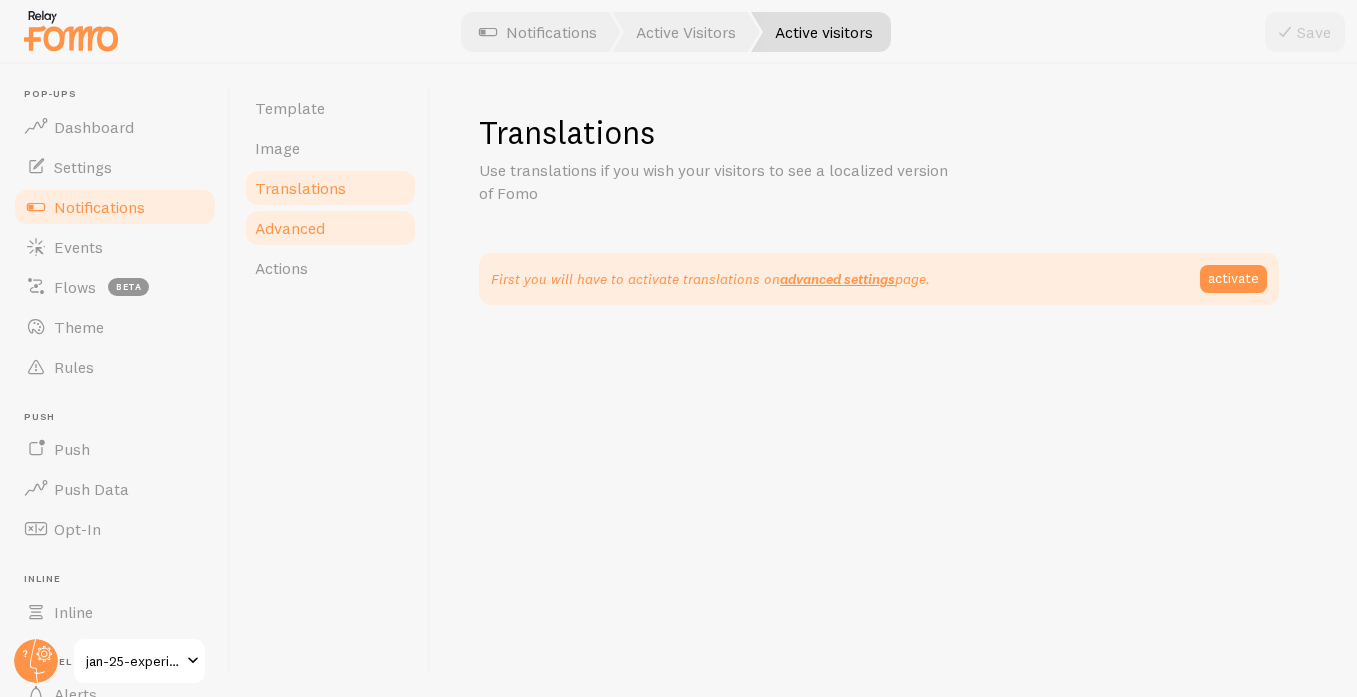 click on "Advanced" at bounding box center [330, 228] 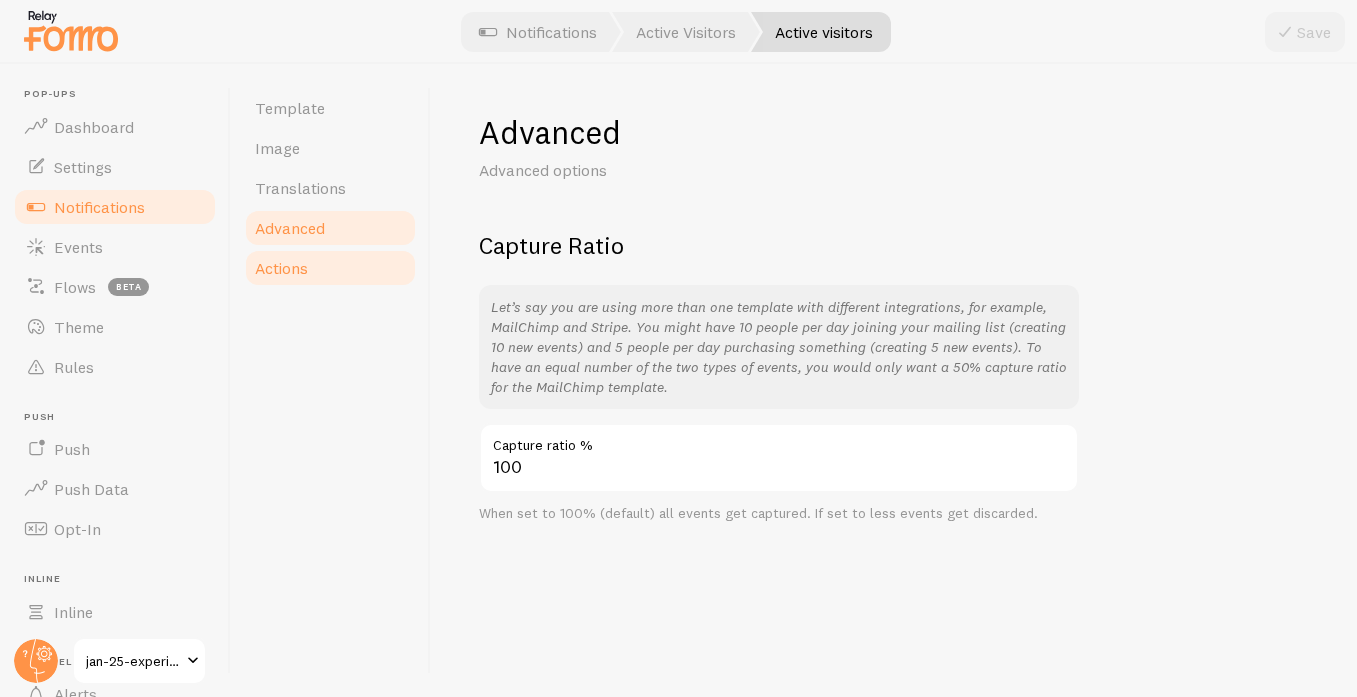 click on "Actions" at bounding box center (330, 268) 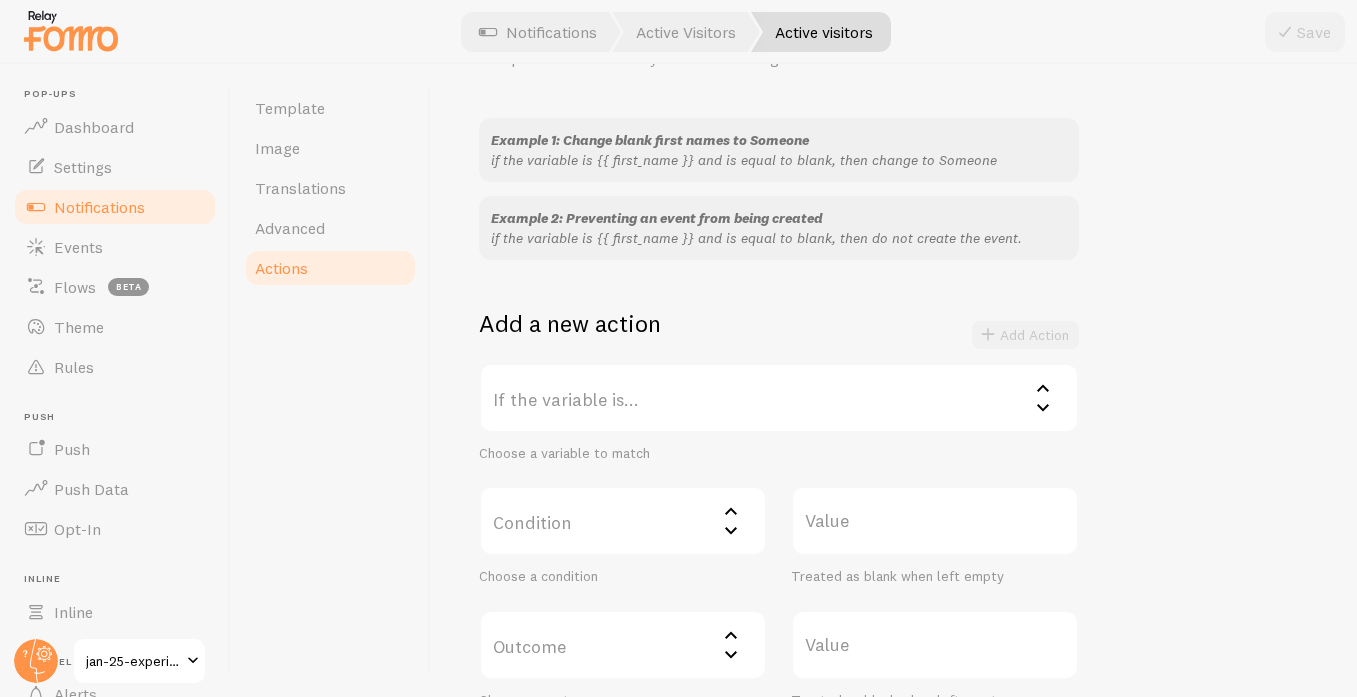 scroll, scrollTop: 159, scrollLeft: 0, axis: vertical 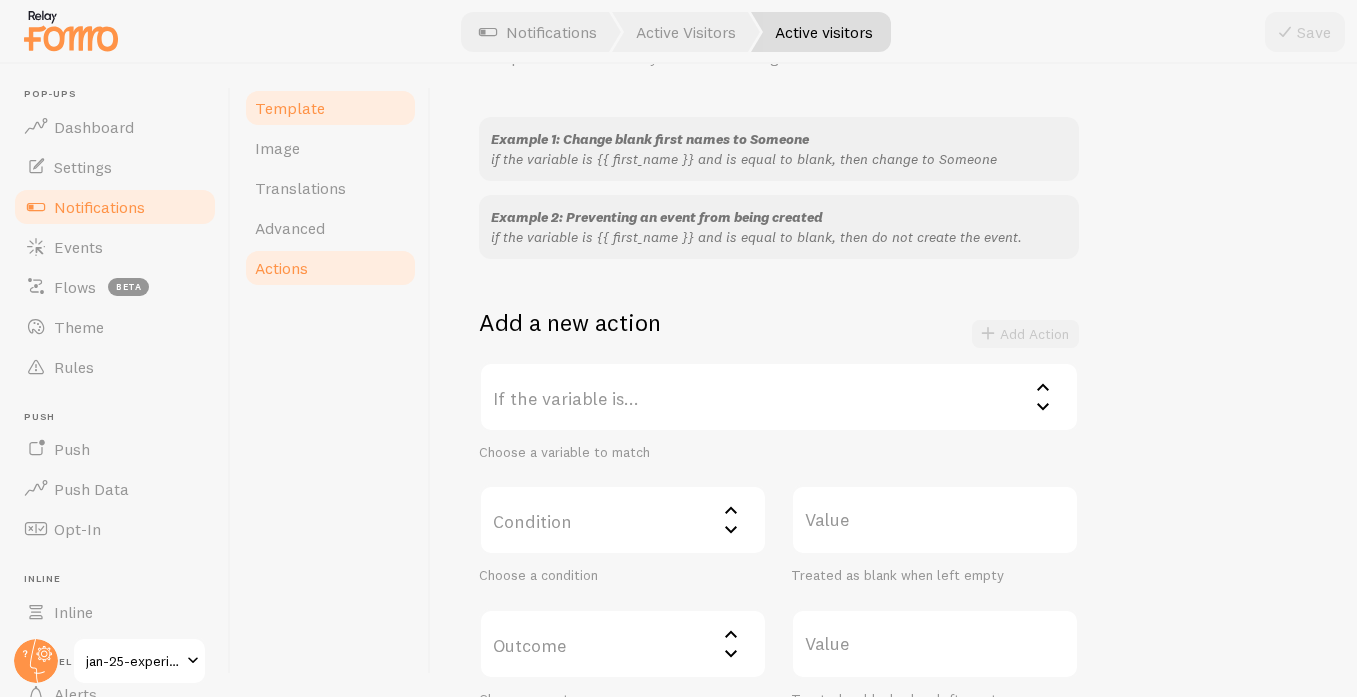click on "Template" at bounding box center (330, 108) 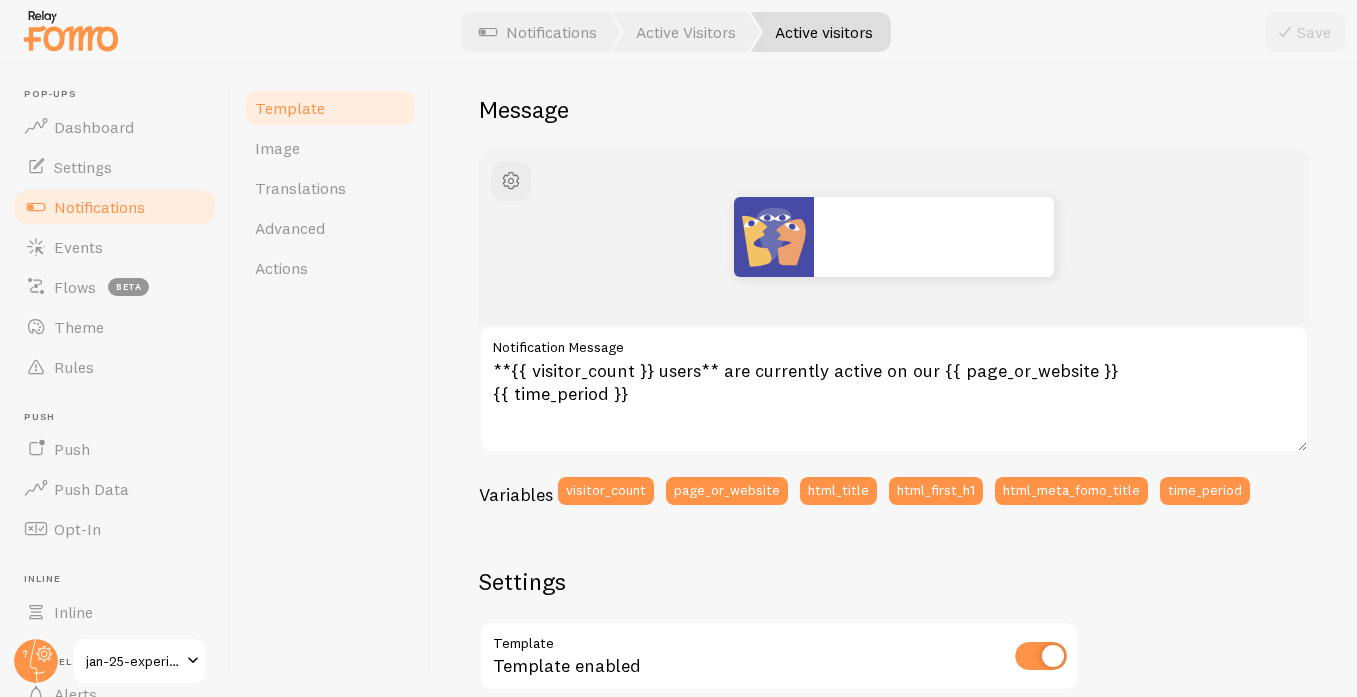 scroll, scrollTop: 0, scrollLeft: 0, axis: both 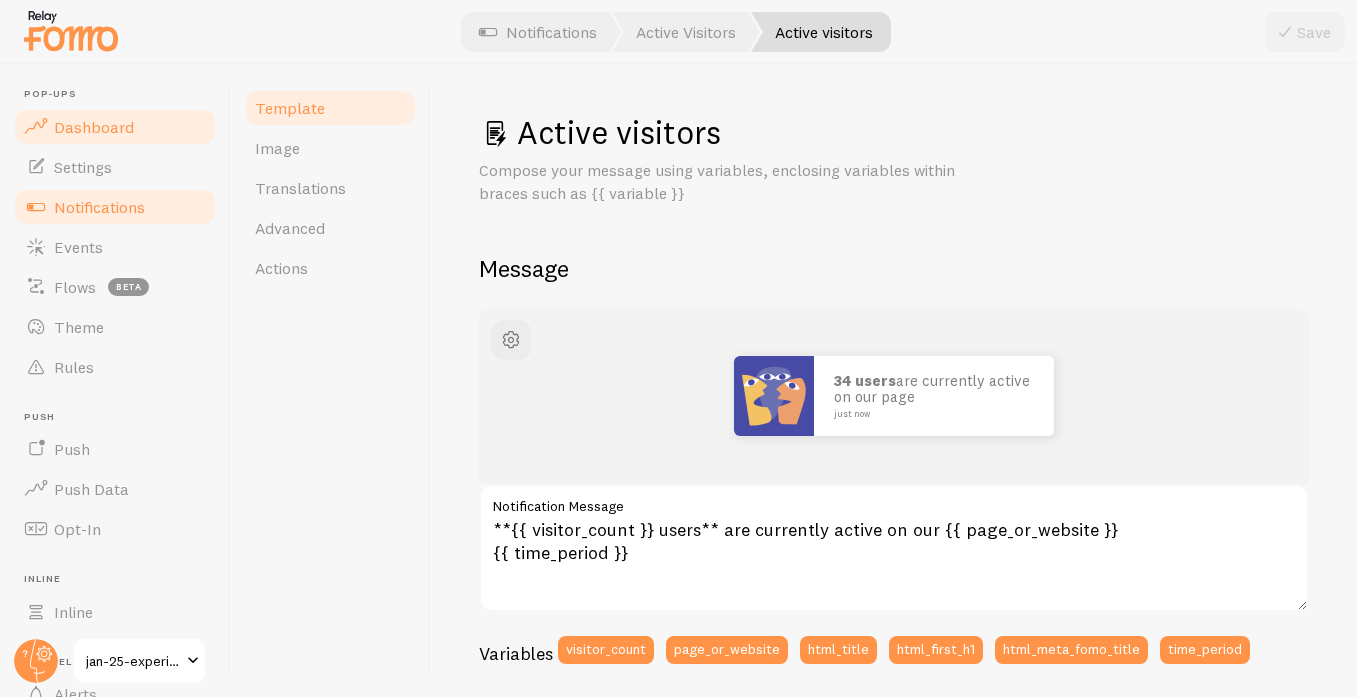 click on "Dashboard" at bounding box center (94, 127) 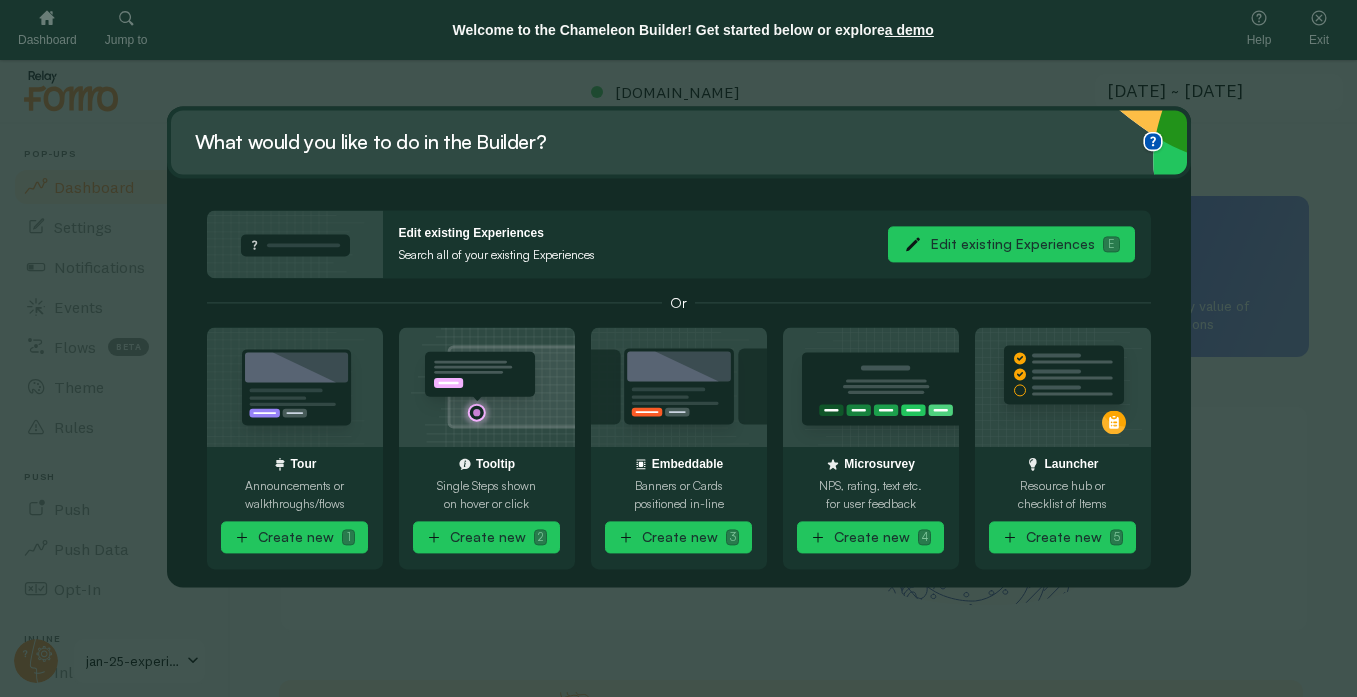 click at bounding box center [1153, 142] 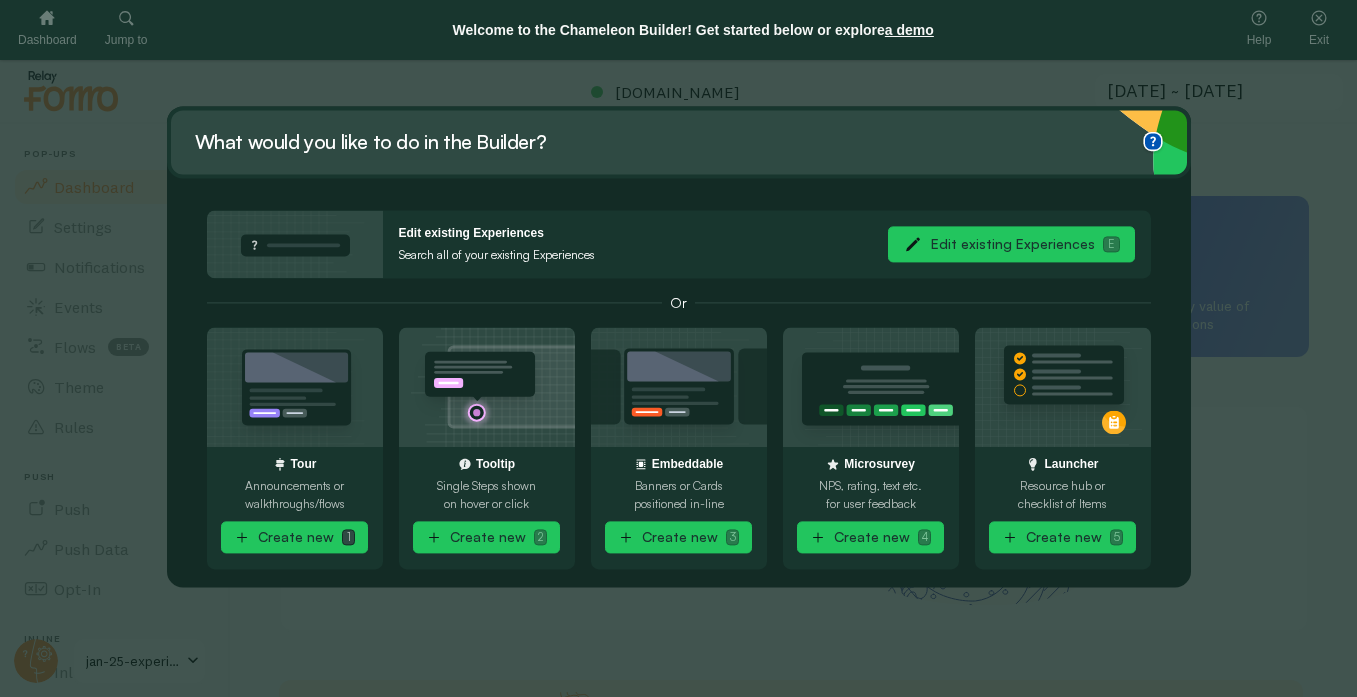 click on "Create new   1" at bounding box center [294, 537] 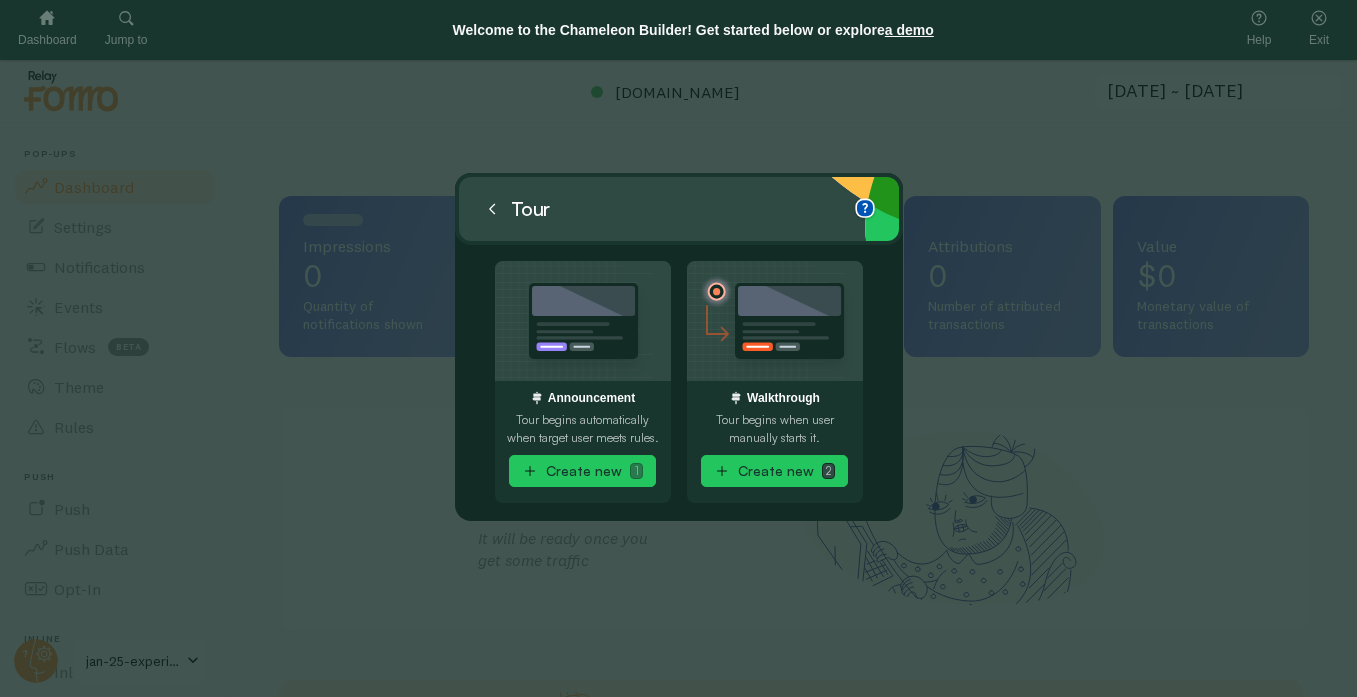 click on "Create new   2" at bounding box center [774, 471] 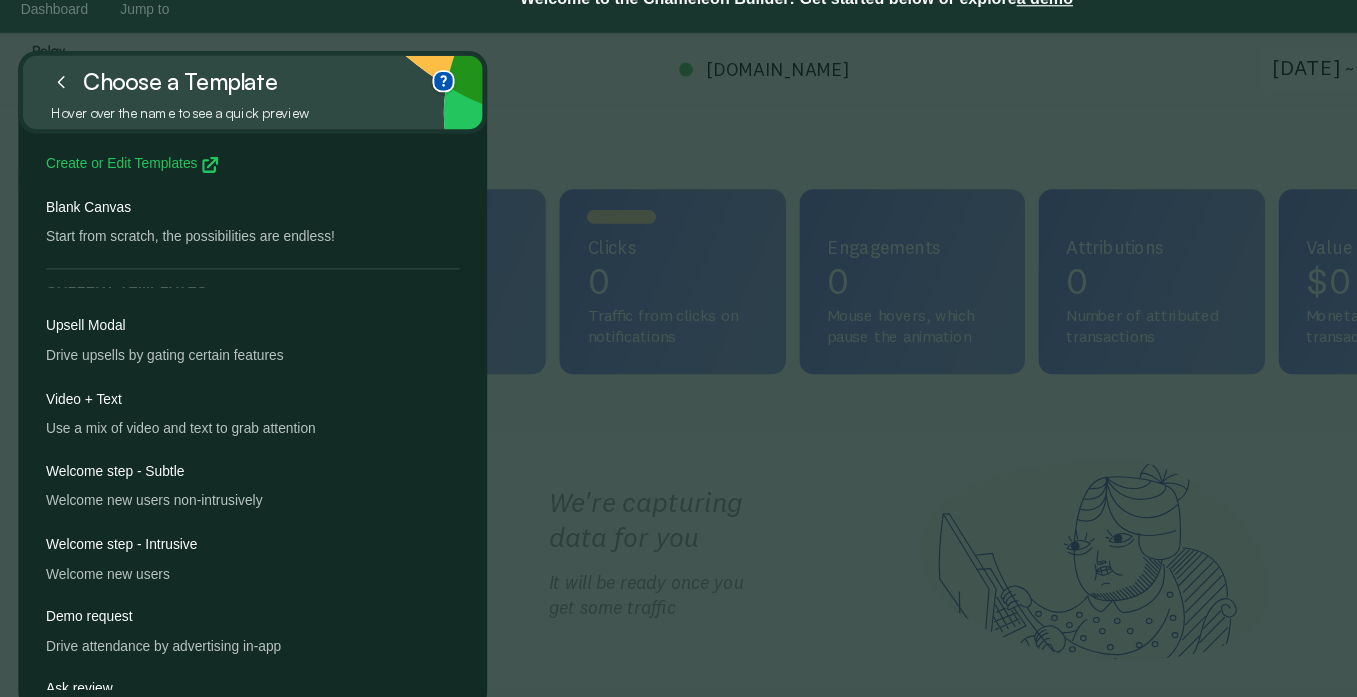 scroll, scrollTop: 0, scrollLeft: 0, axis: both 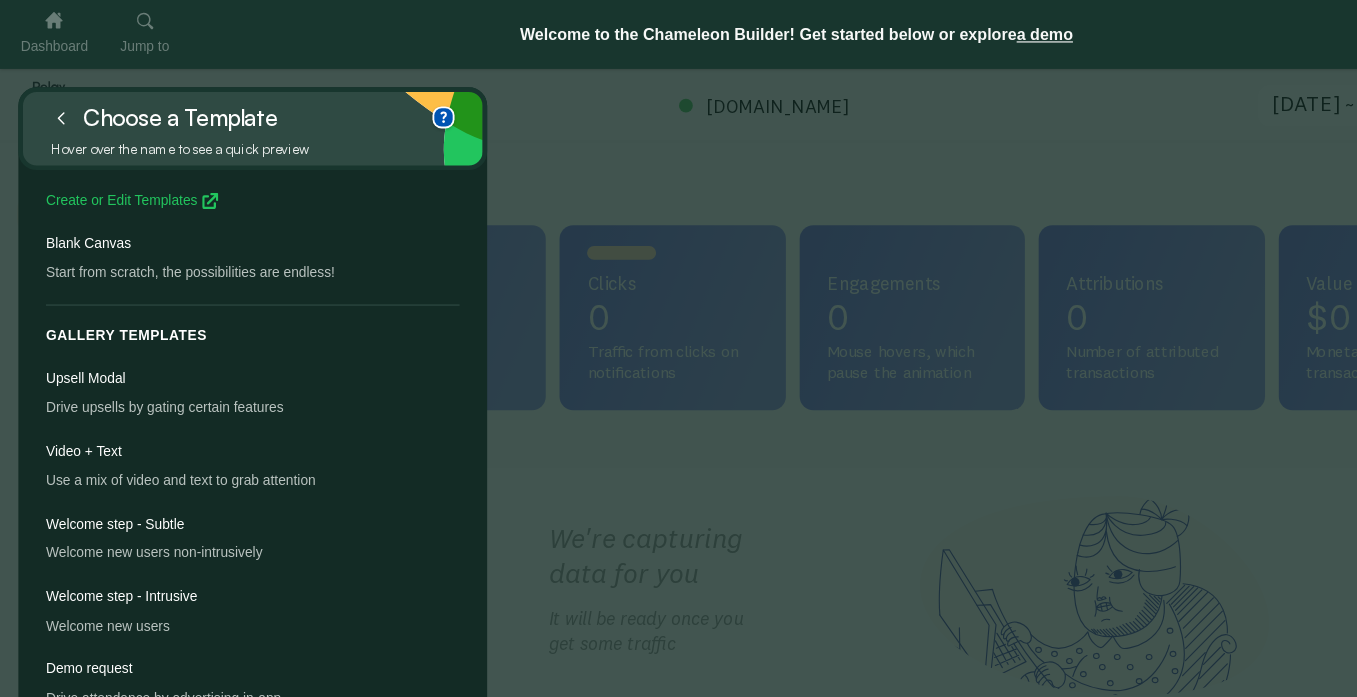 click 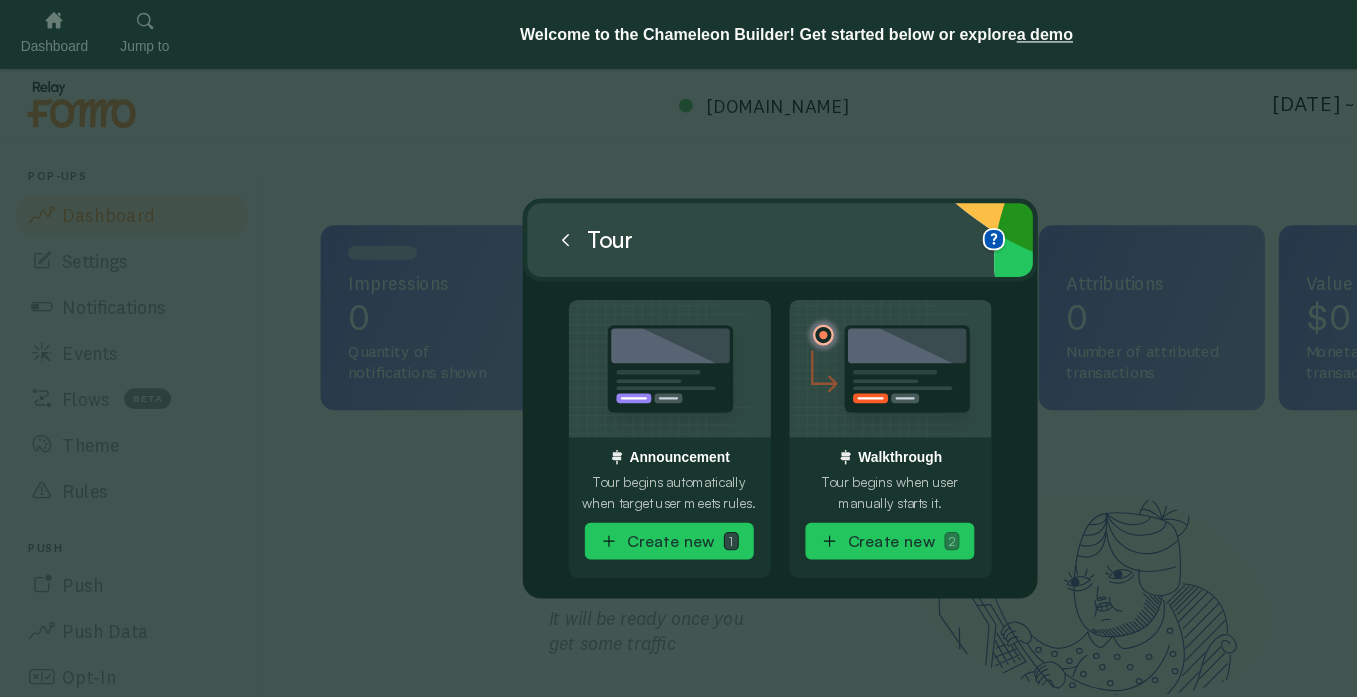 click on "Create new   1" at bounding box center (582, 471) 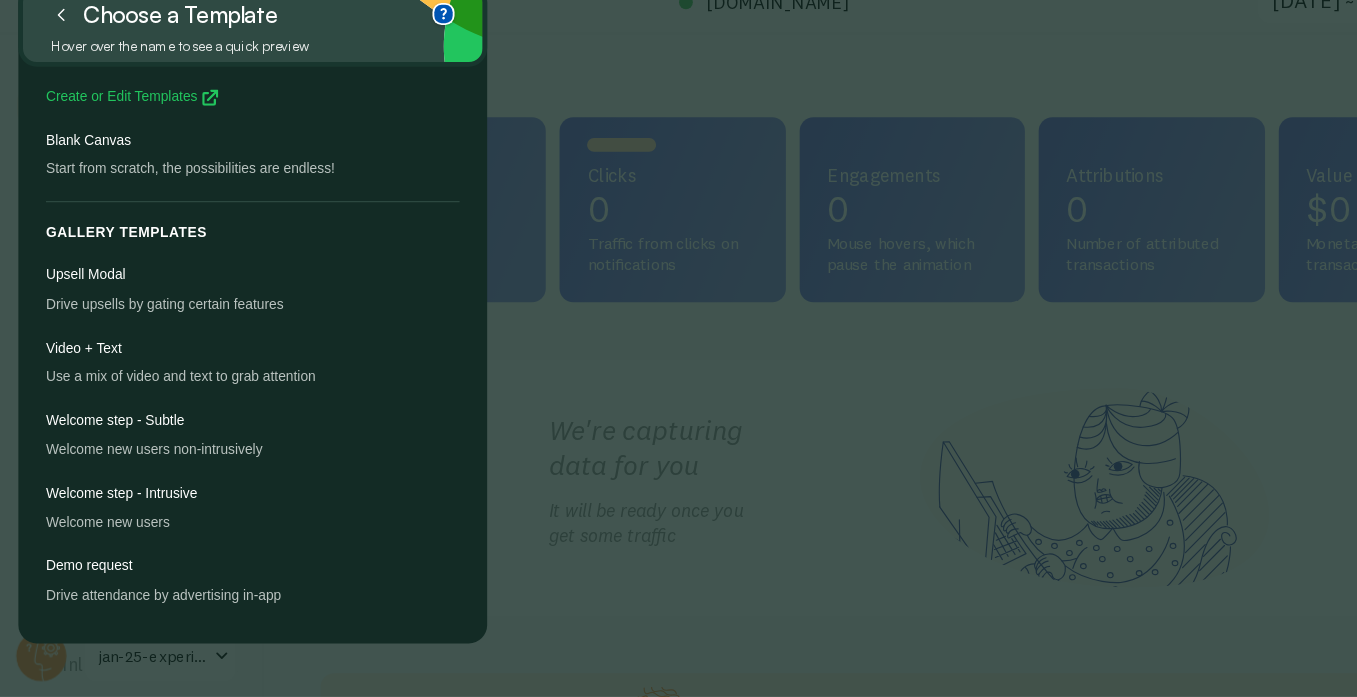 scroll, scrollTop: 10, scrollLeft: 0, axis: vertical 